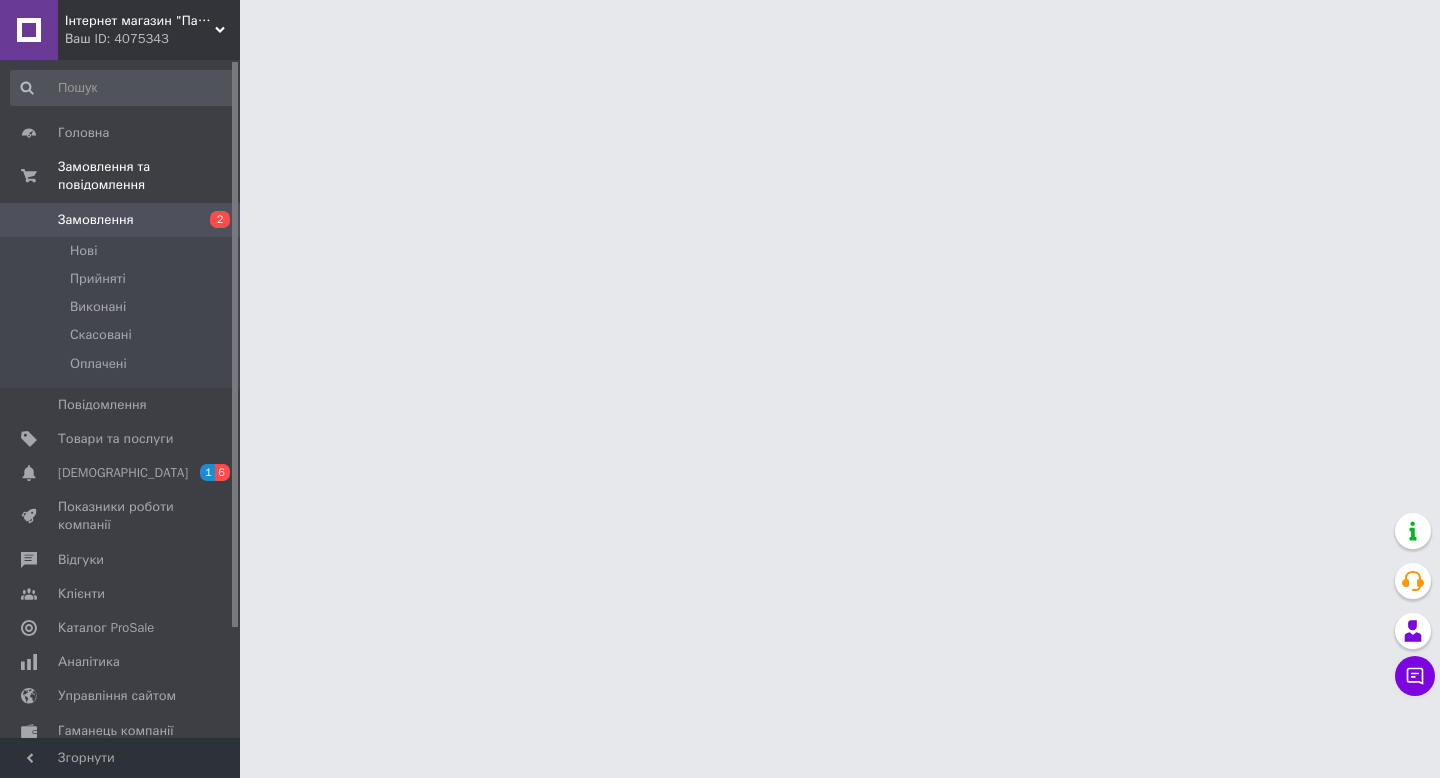 scroll, scrollTop: 0, scrollLeft: 0, axis: both 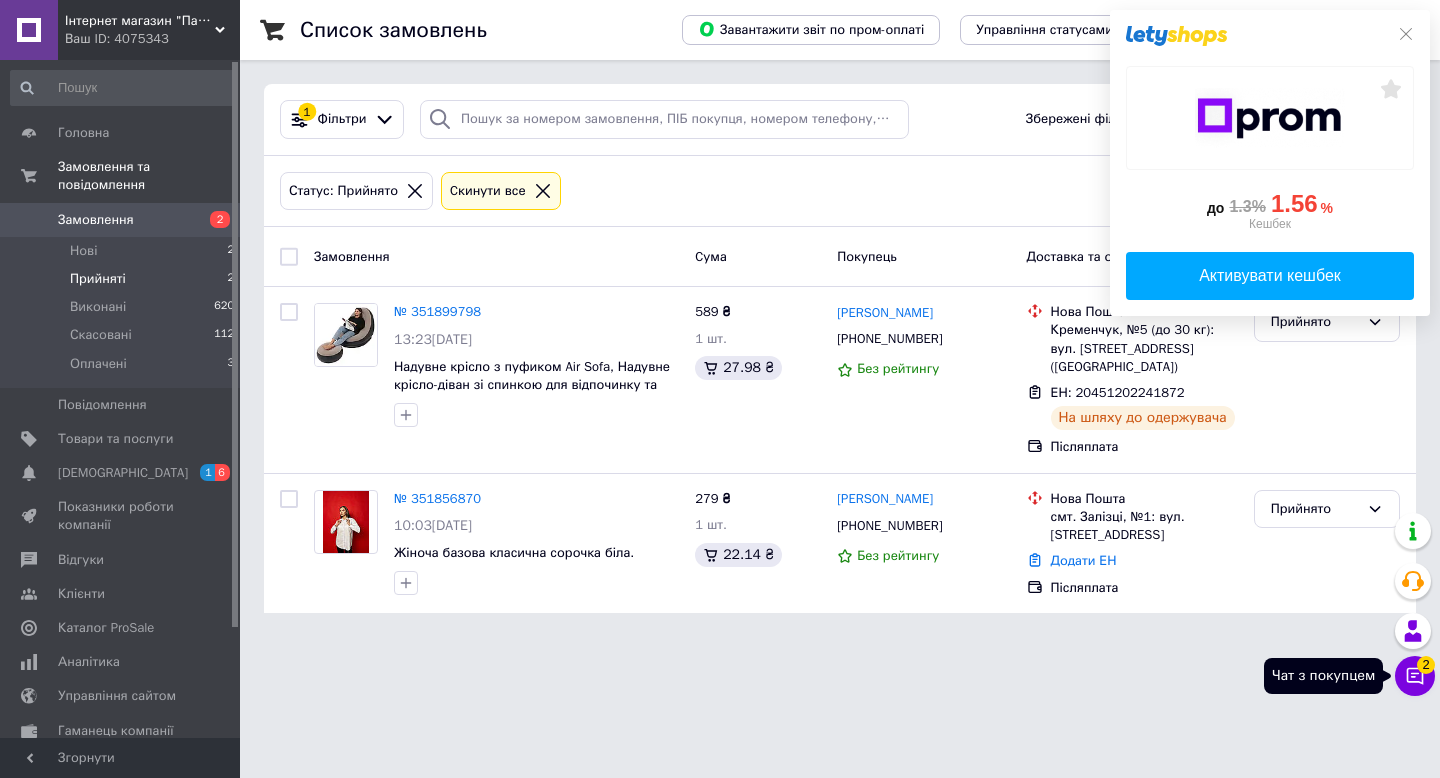click 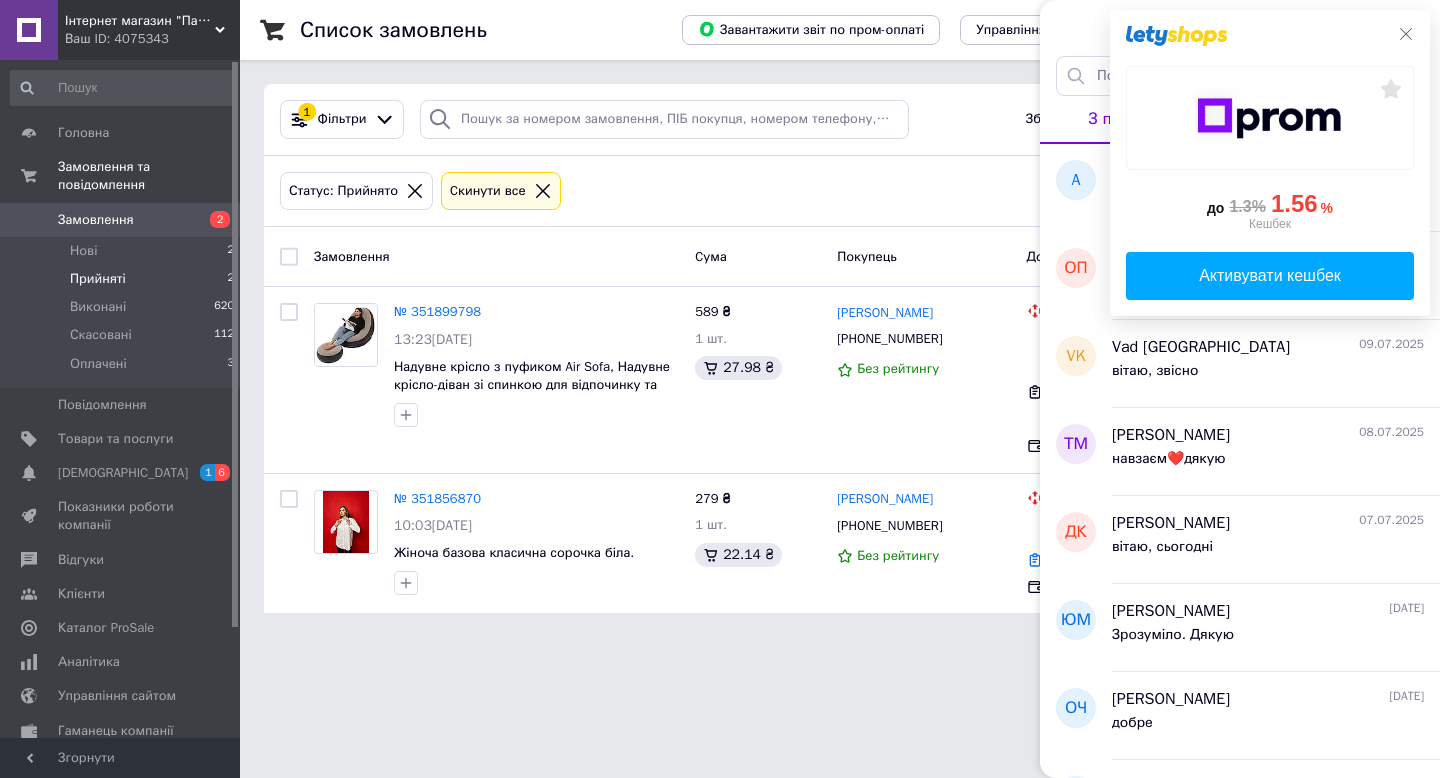 click 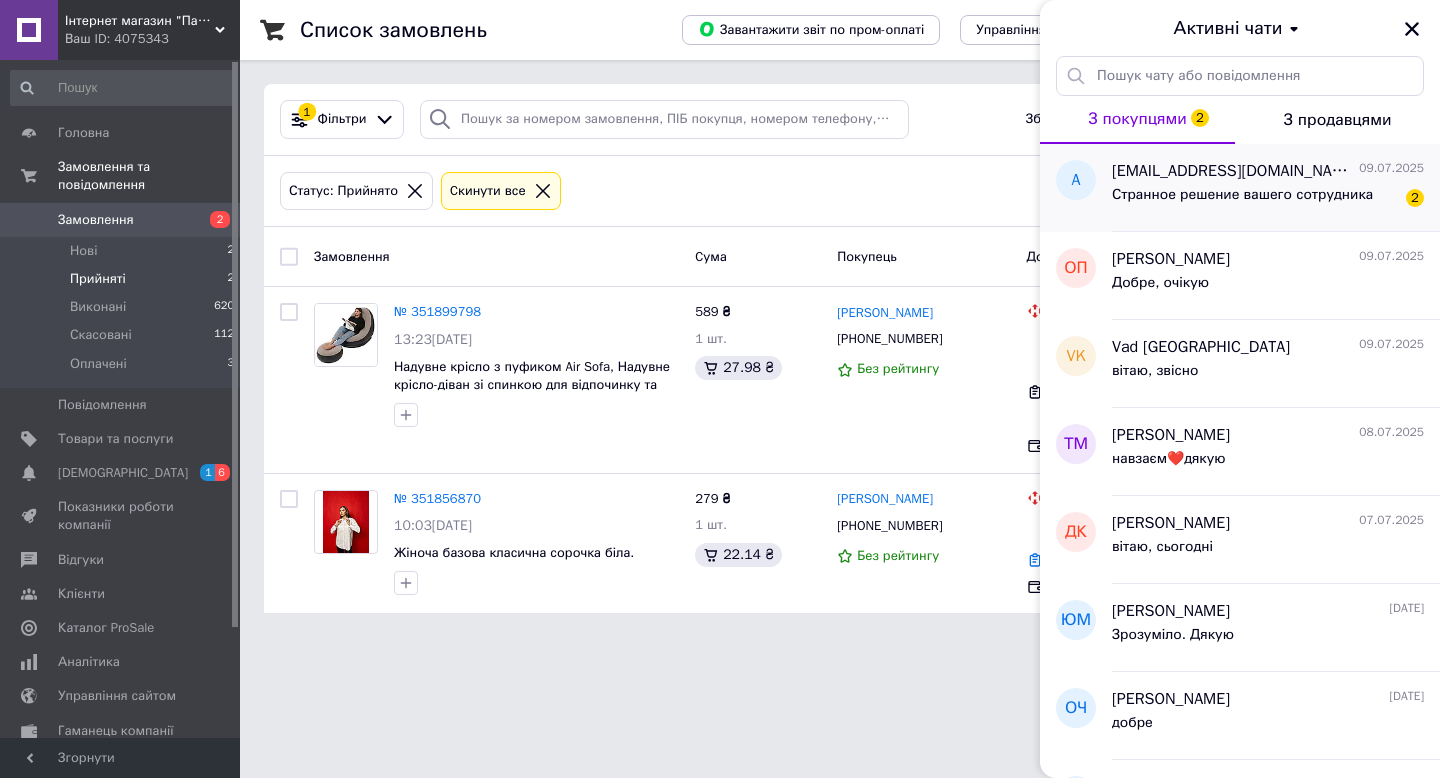 click on "alexeykimodessa@gmail.com" at bounding box center (1233, 171) 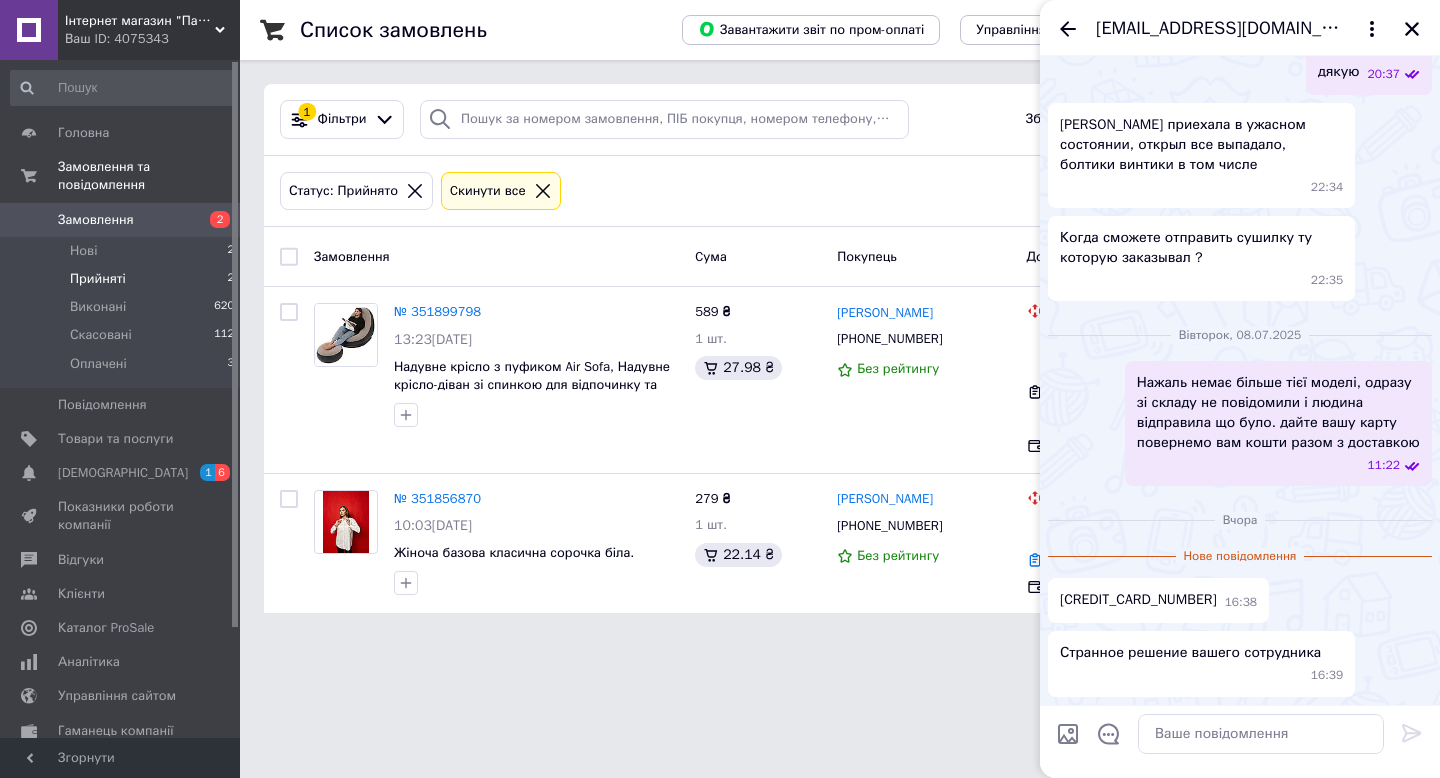 scroll, scrollTop: 1565, scrollLeft: 0, axis: vertical 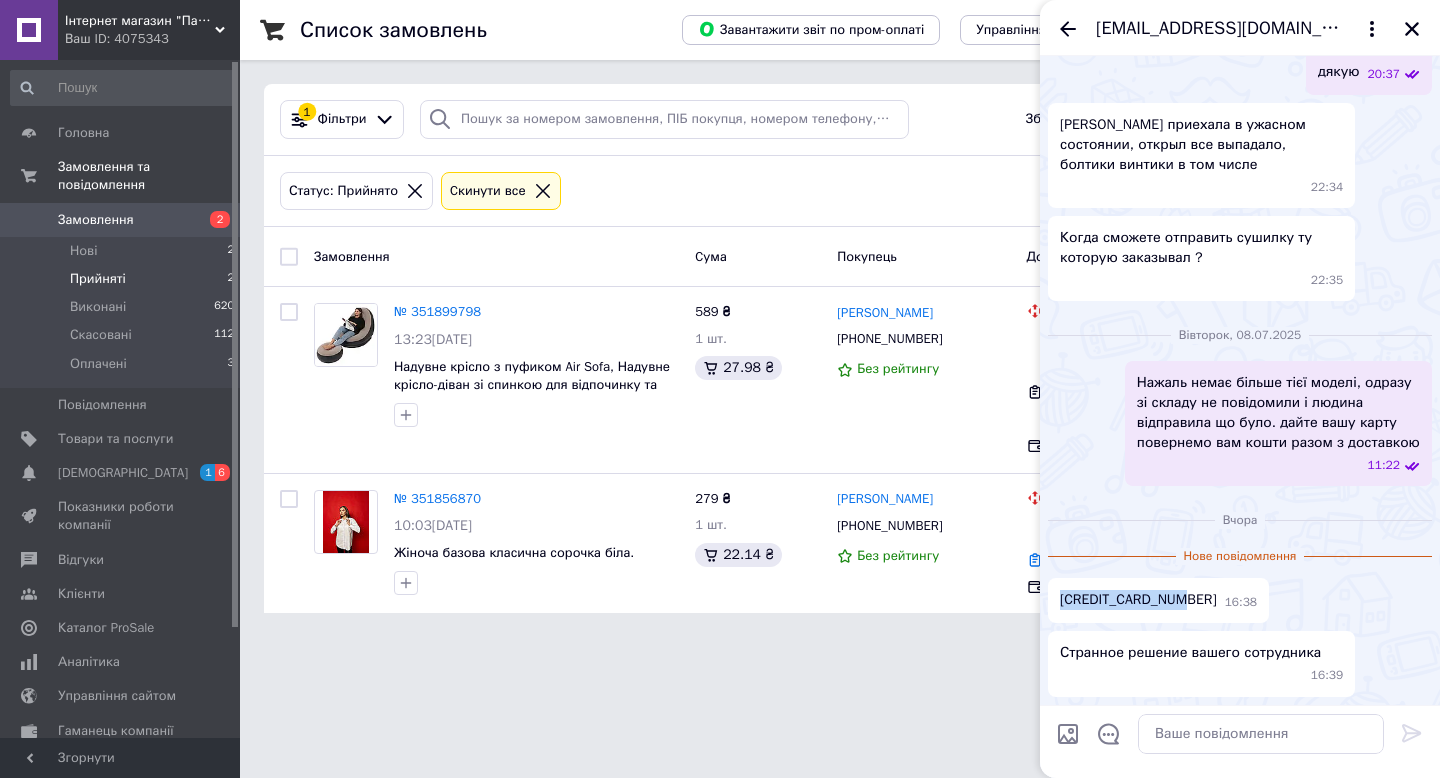 click on "4441111030946119" at bounding box center (1138, 600) 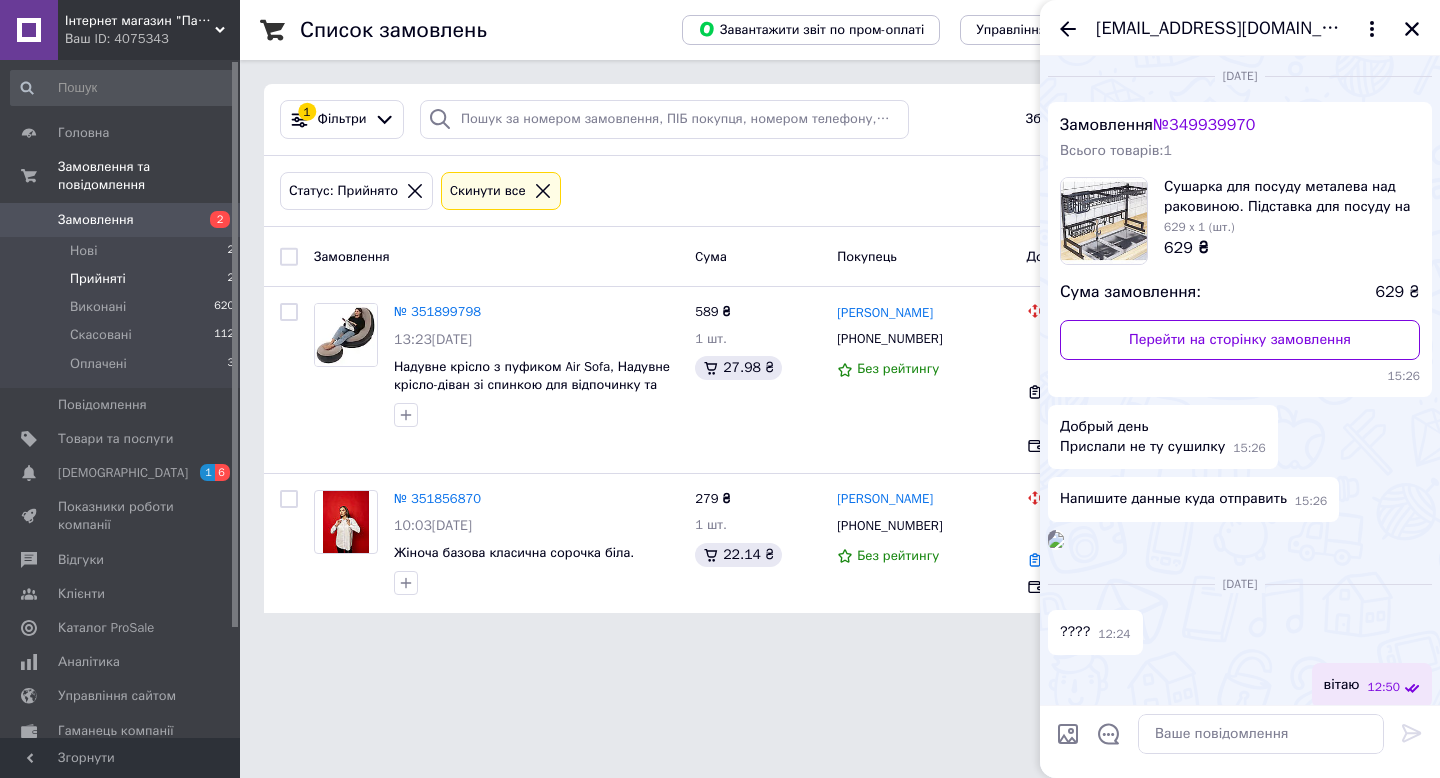 scroll, scrollTop: 0, scrollLeft: 0, axis: both 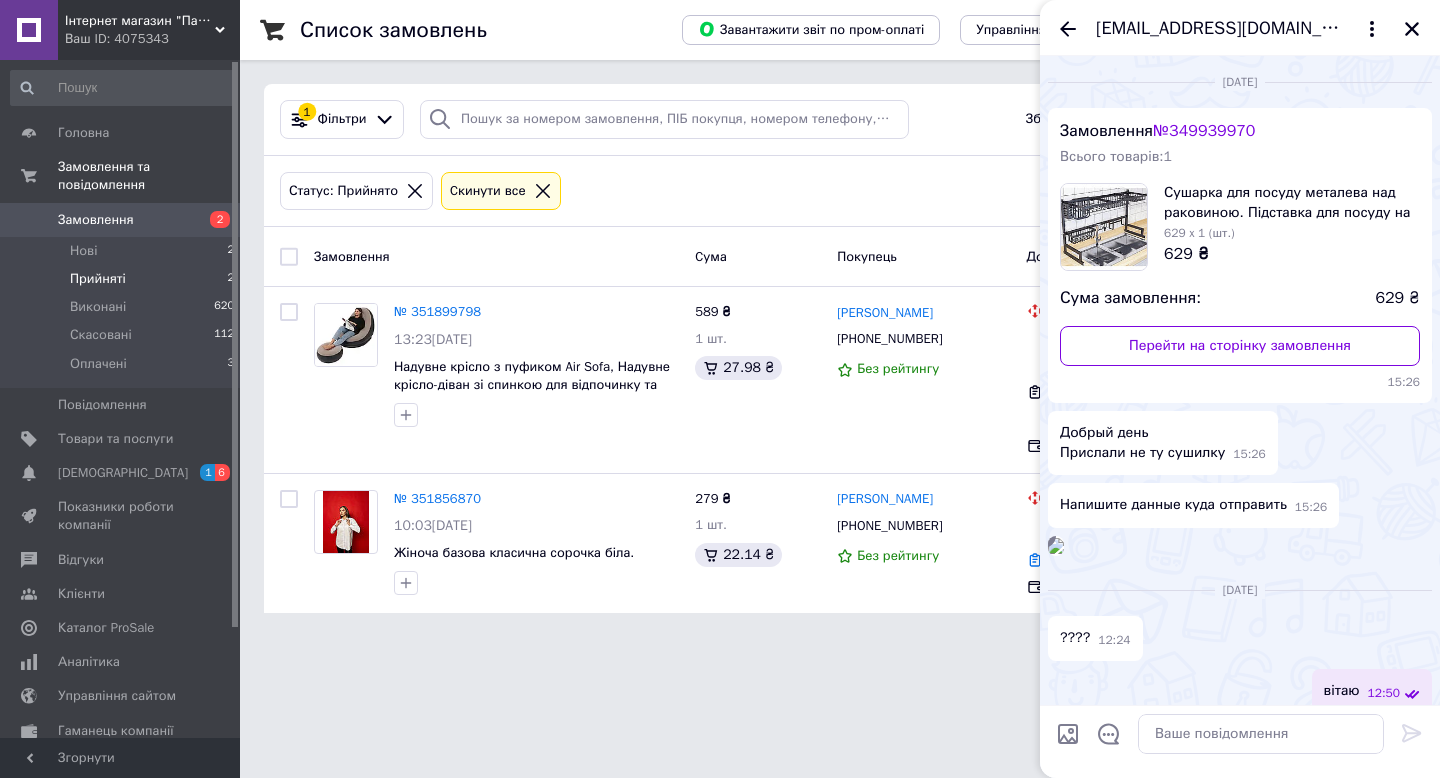 click at bounding box center [1104, 227] 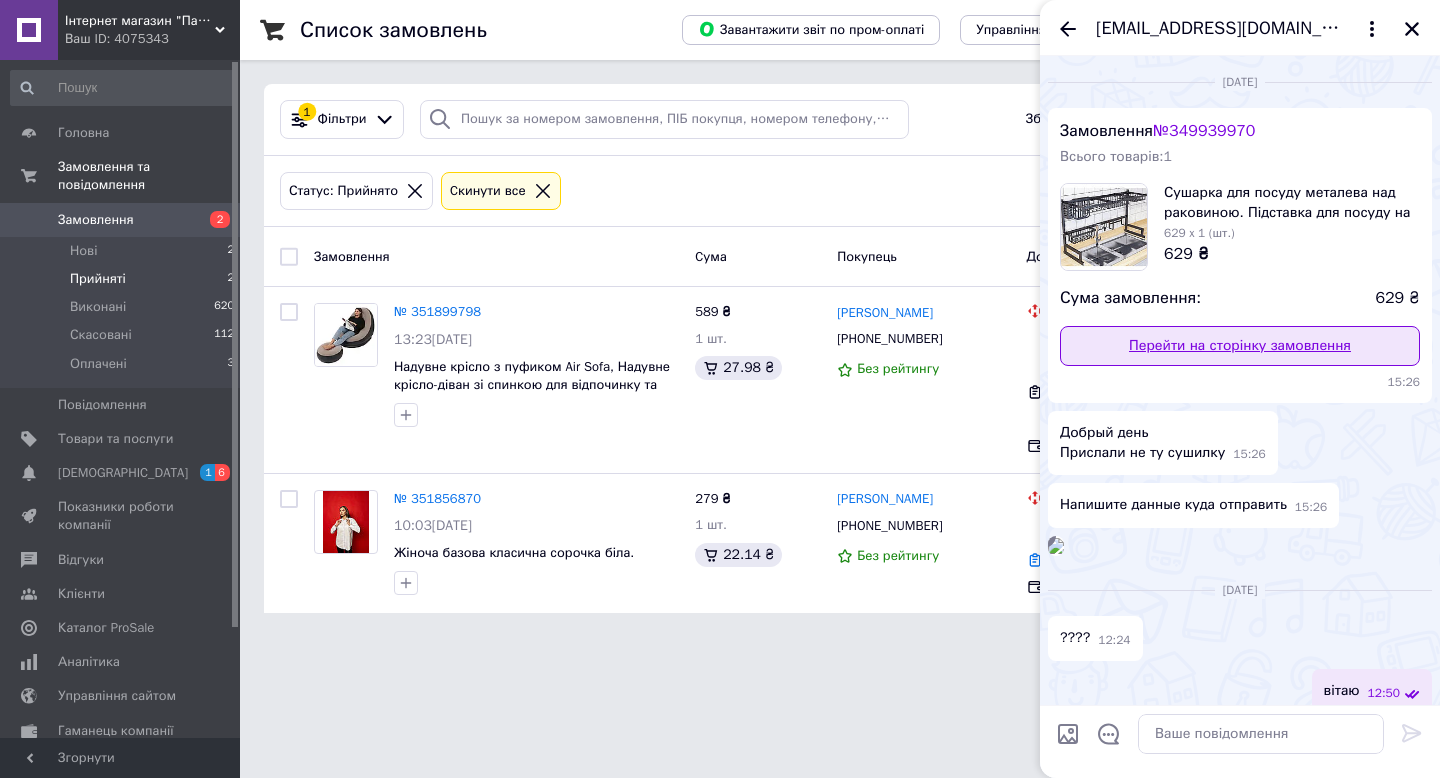 click on "Перейти на сторінку замовлення" at bounding box center [1240, 346] 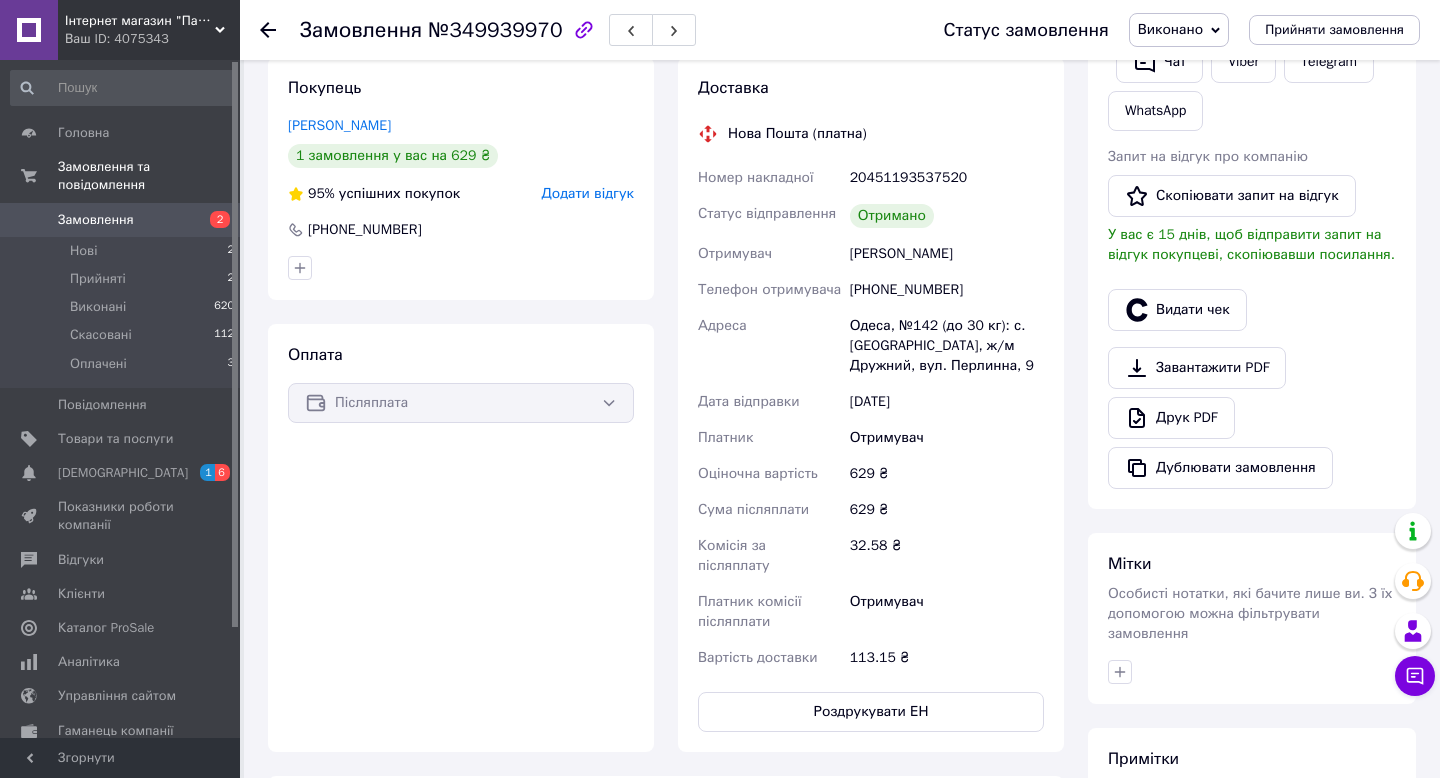 scroll, scrollTop: 407, scrollLeft: 0, axis: vertical 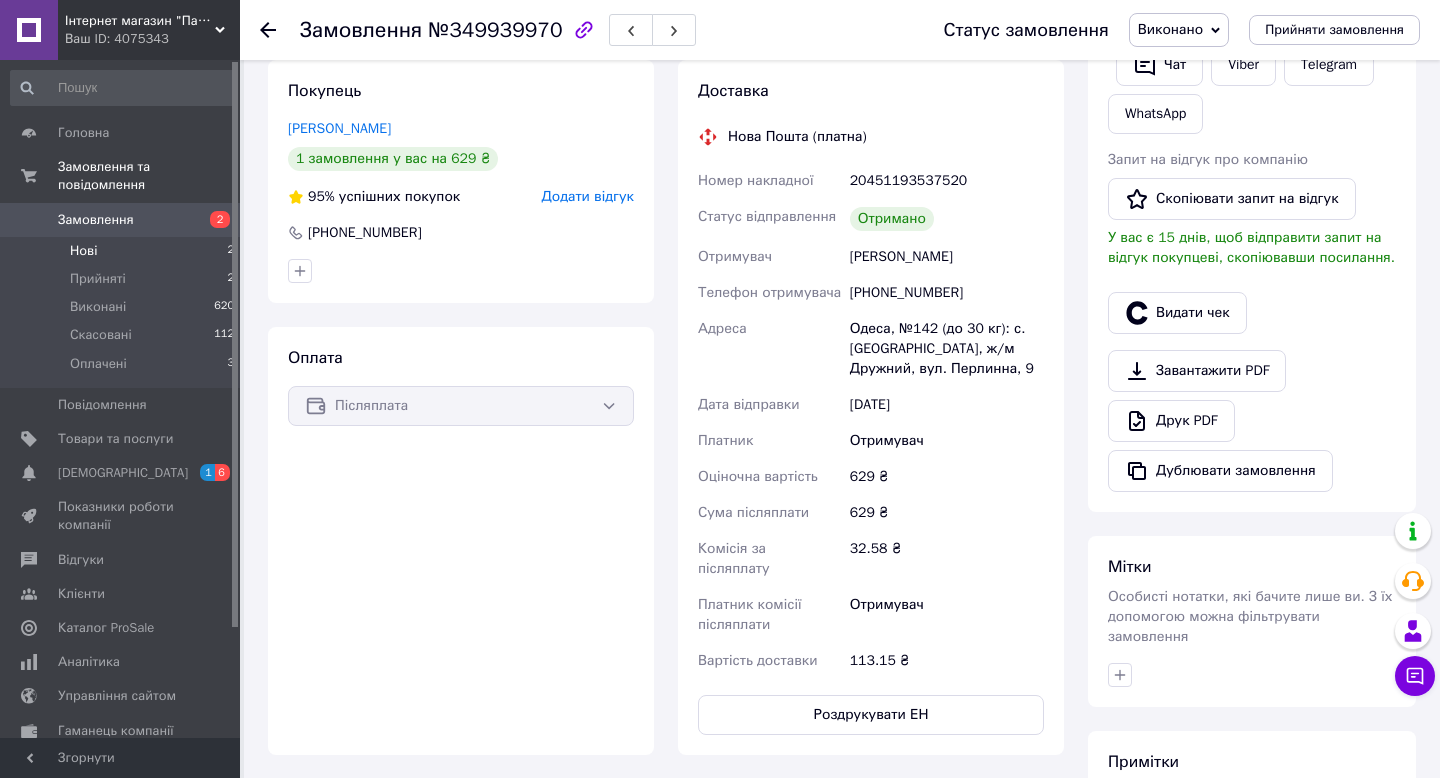 click on "Нові 2" at bounding box center (123, 251) 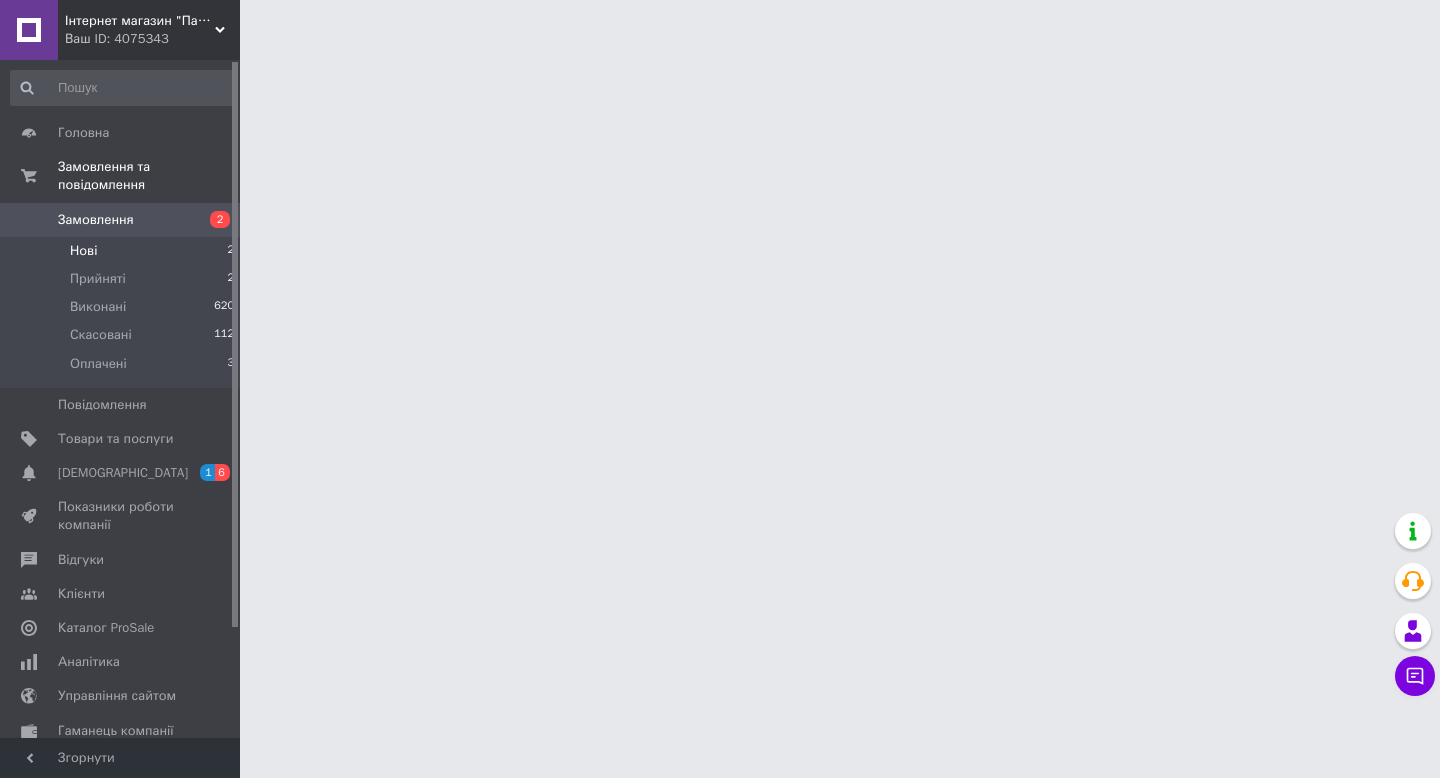 scroll, scrollTop: 0, scrollLeft: 0, axis: both 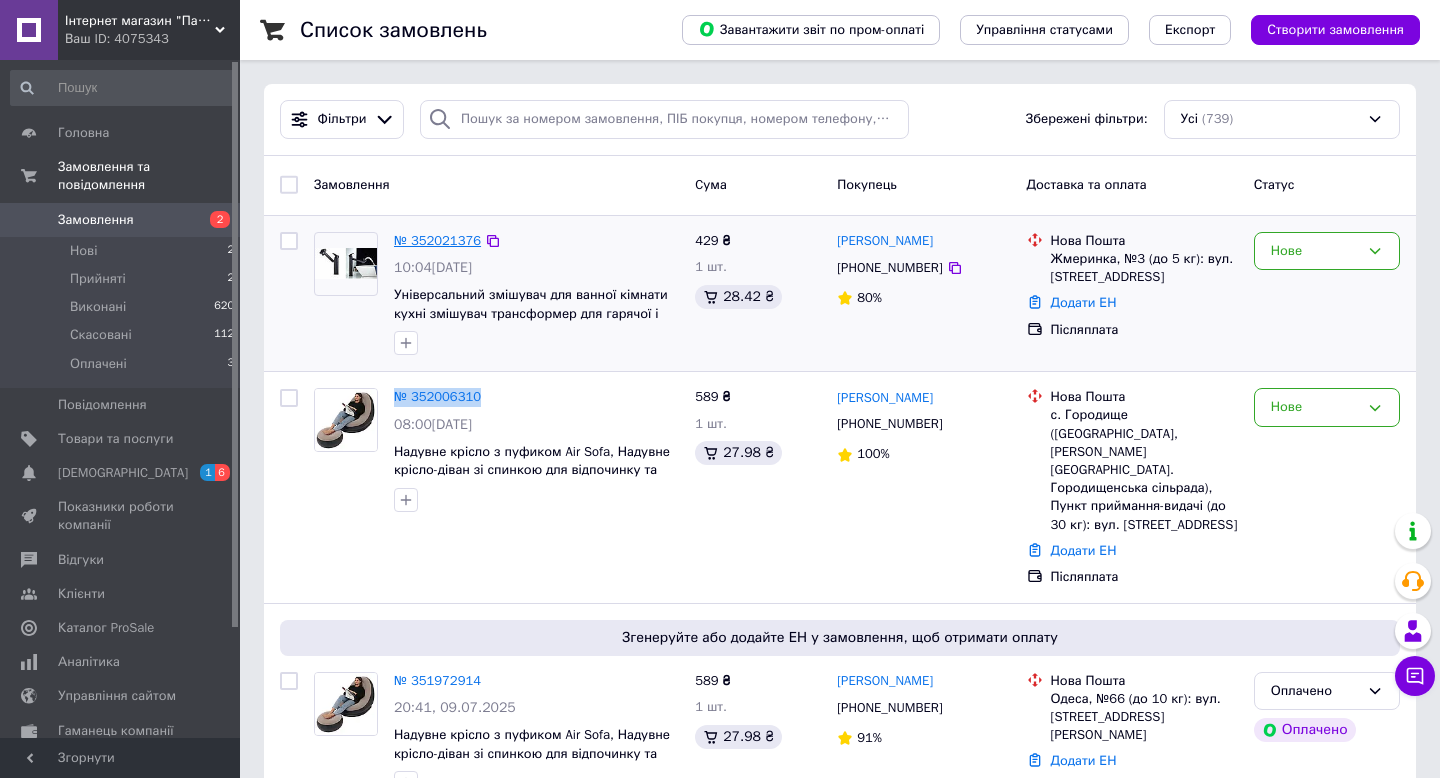 click on "№ 352021376" at bounding box center [437, 240] 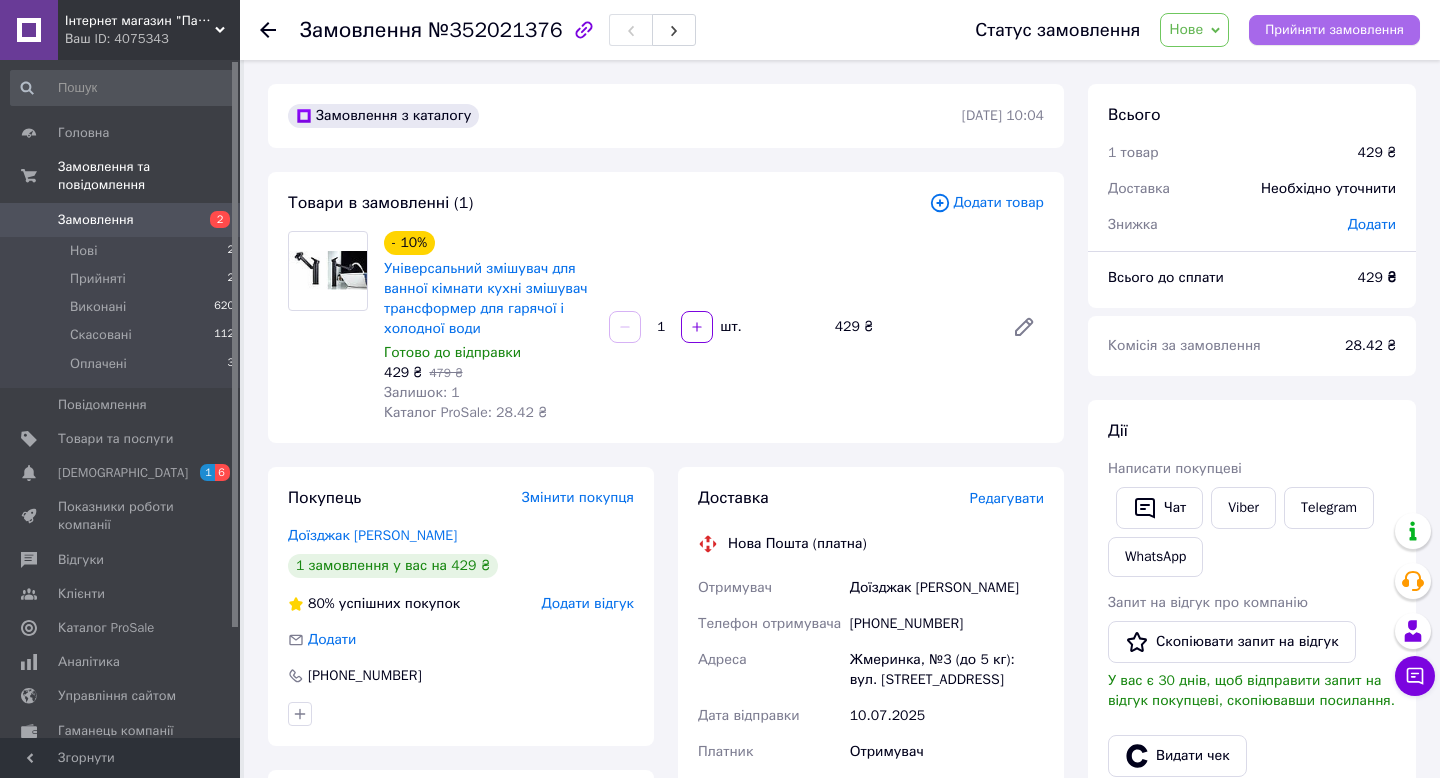 click on "Прийняти замовлення" at bounding box center [1334, 30] 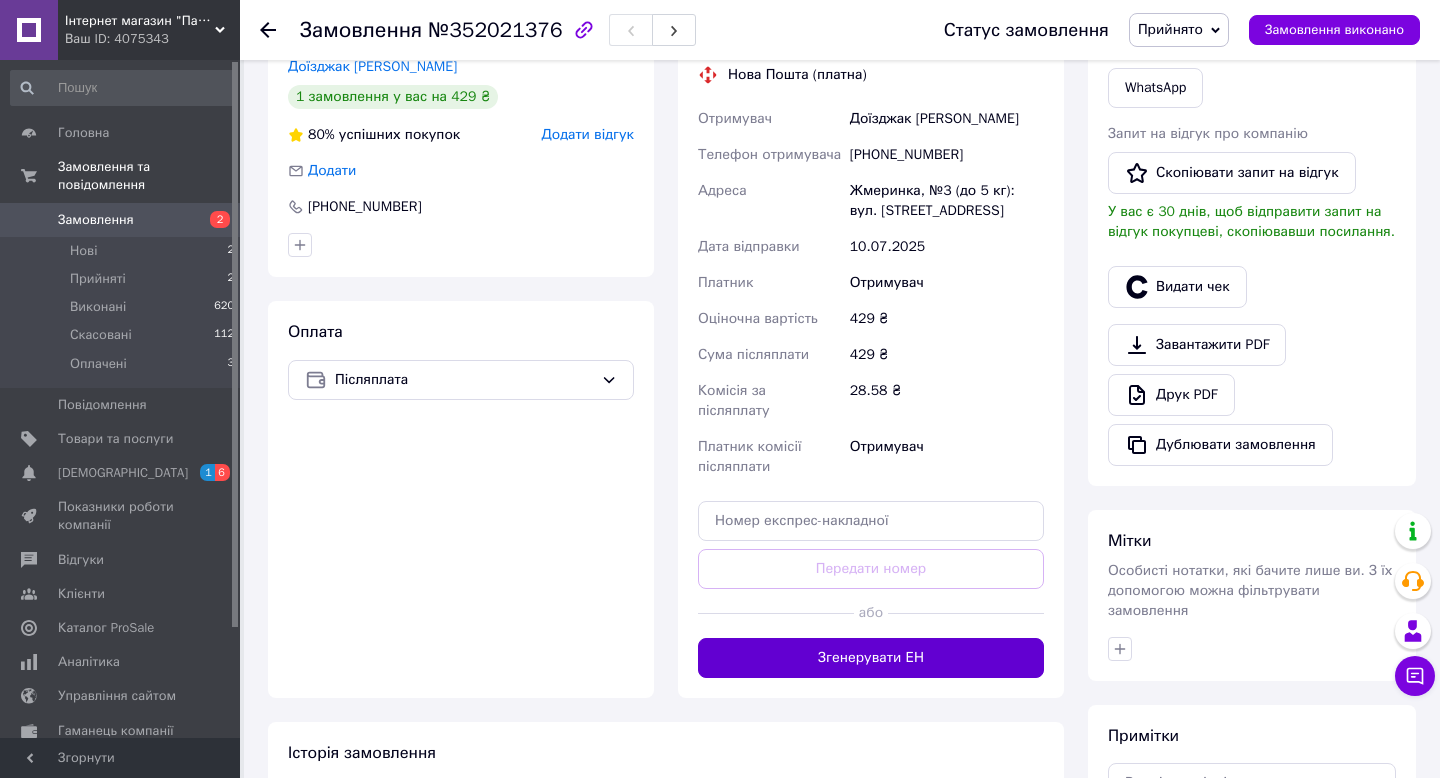 click on "Згенерувати ЕН" at bounding box center (871, 658) 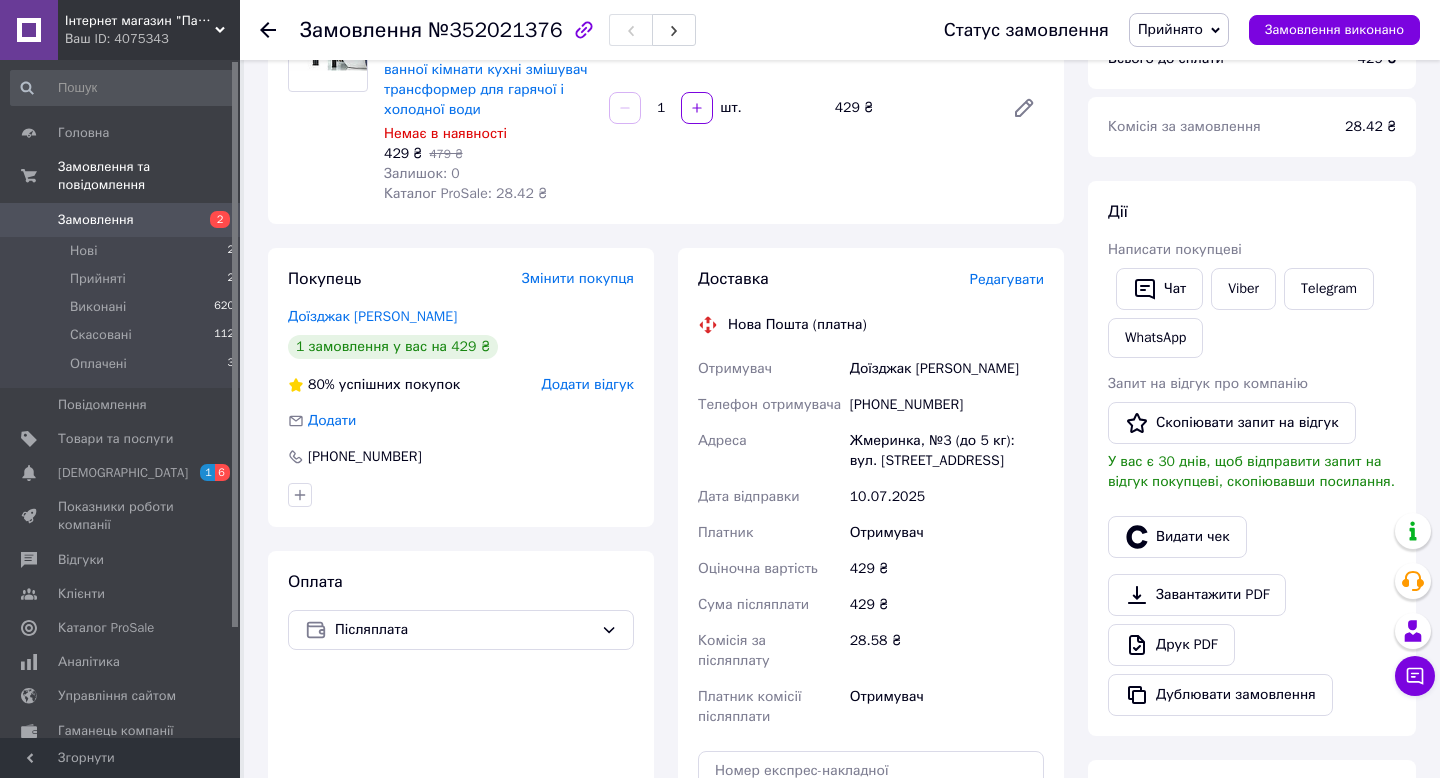 scroll, scrollTop: 197, scrollLeft: 0, axis: vertical 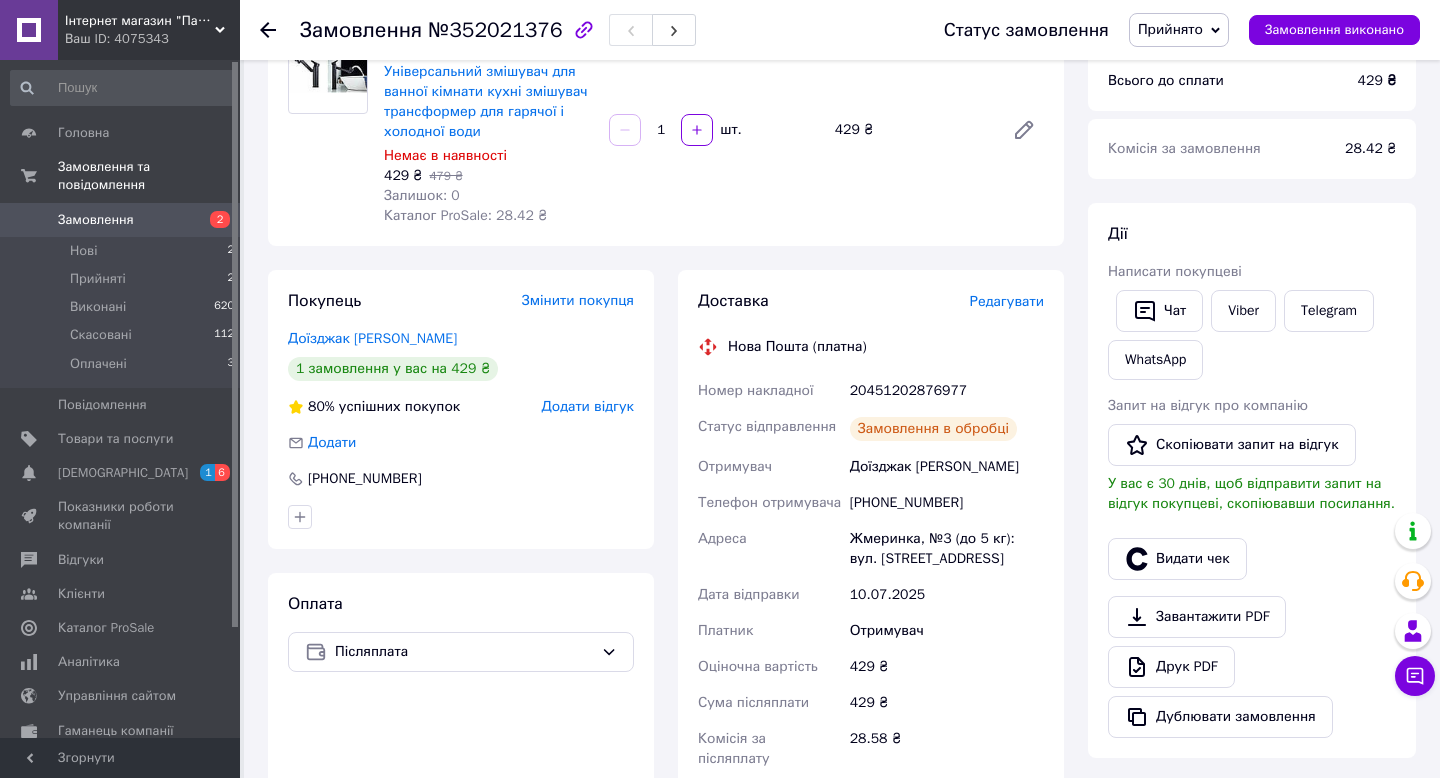 click on "20451202876977" at bounding box center [947, 391] 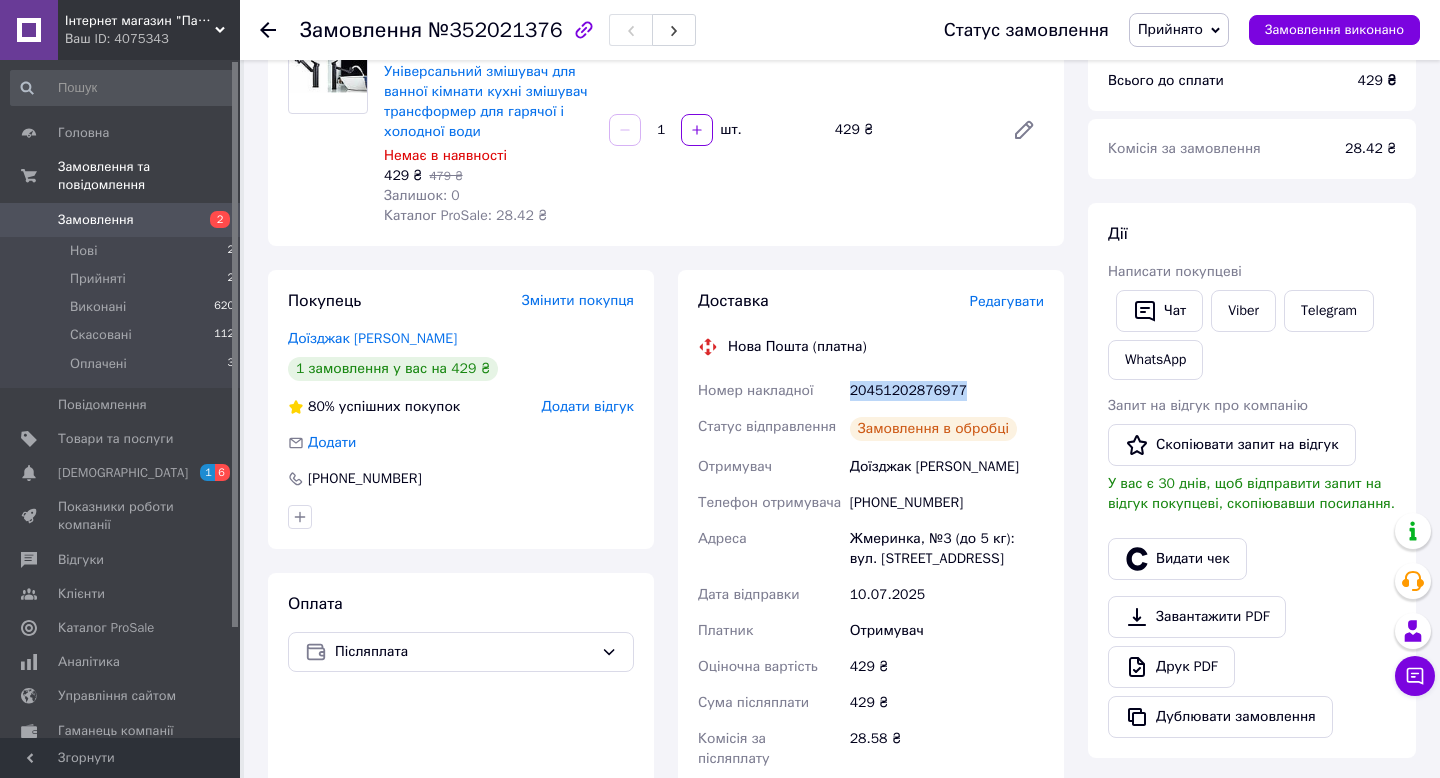 click on "20451202876977" at bounding box center (947, 391) 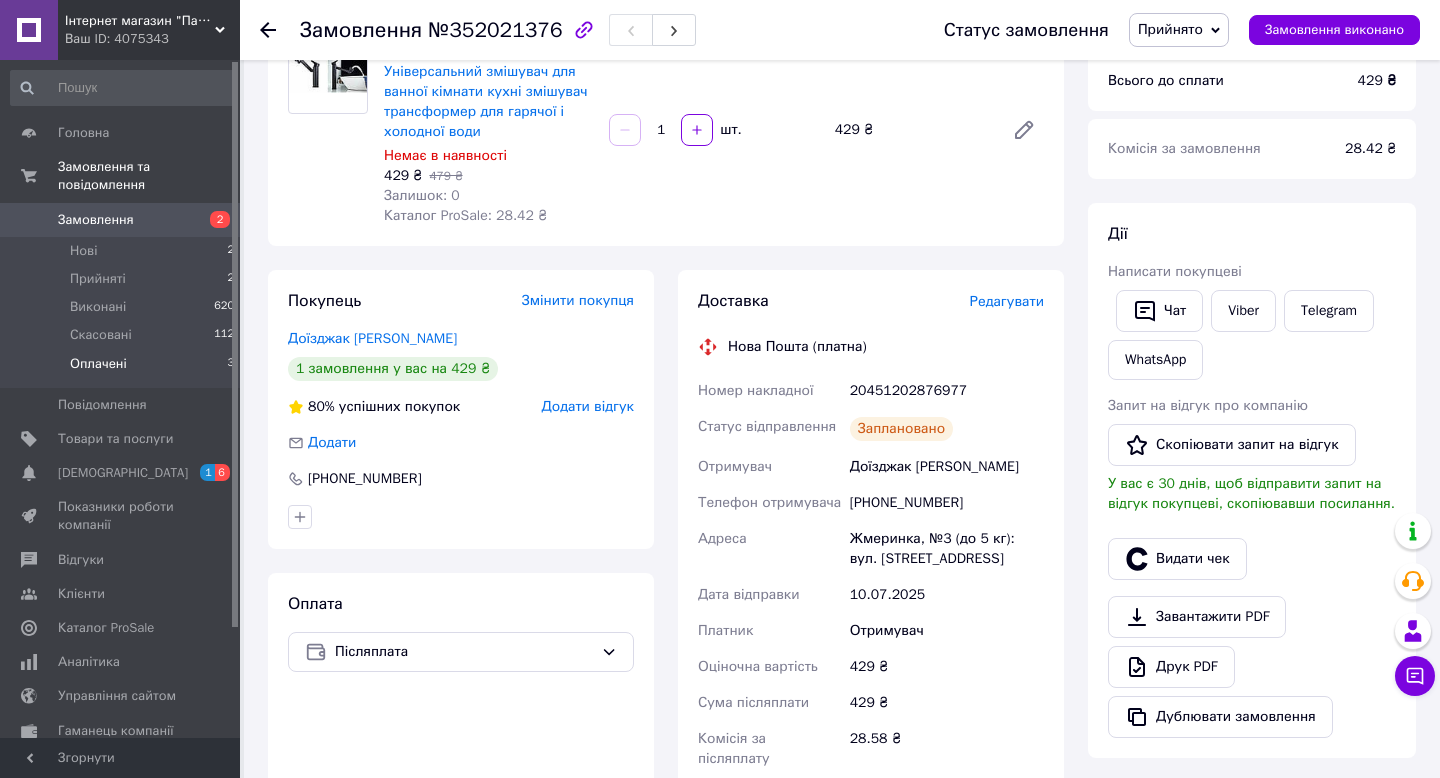 click on "Оплачені 3" at bounding box center (123, 369) 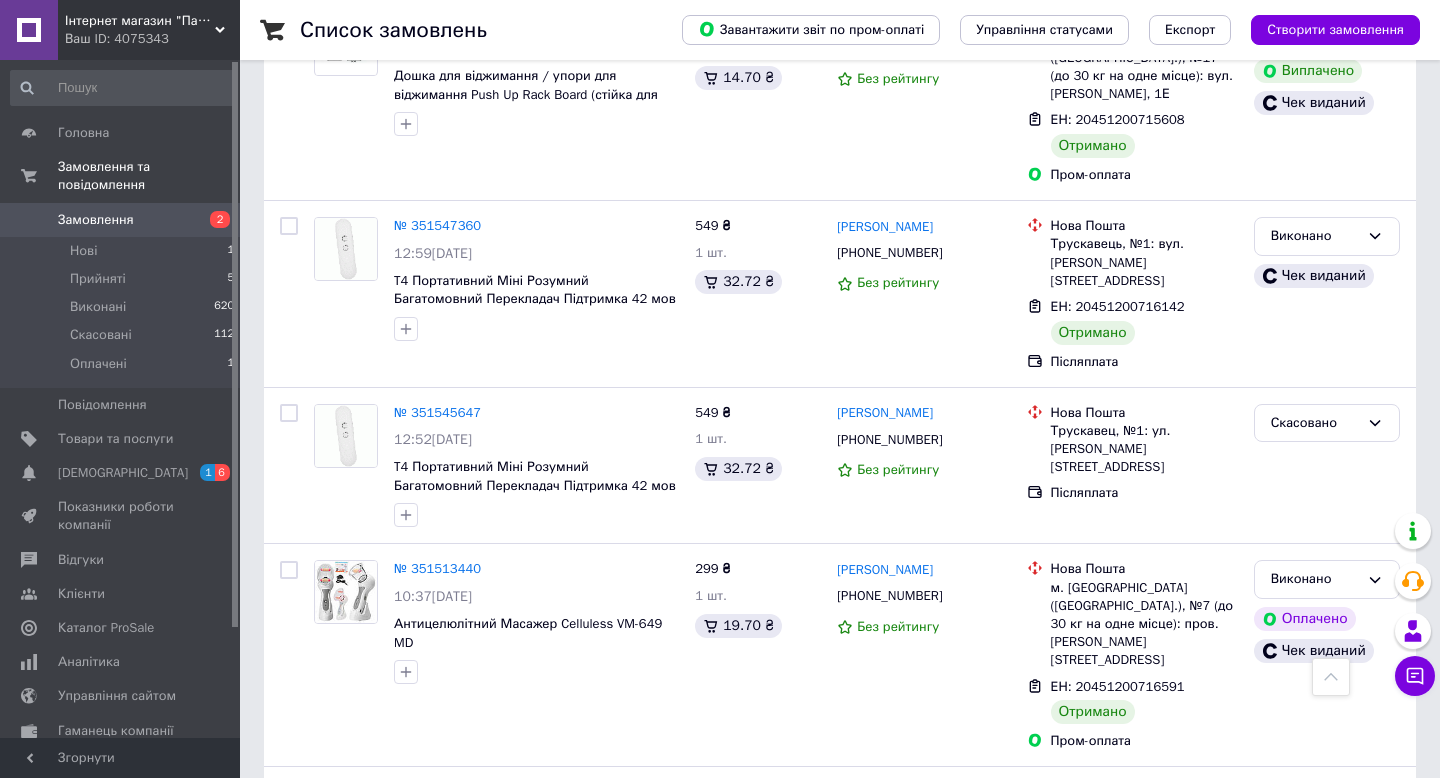scroll, scrollTop: 1849, scrollLeft: 0, axis: vertical 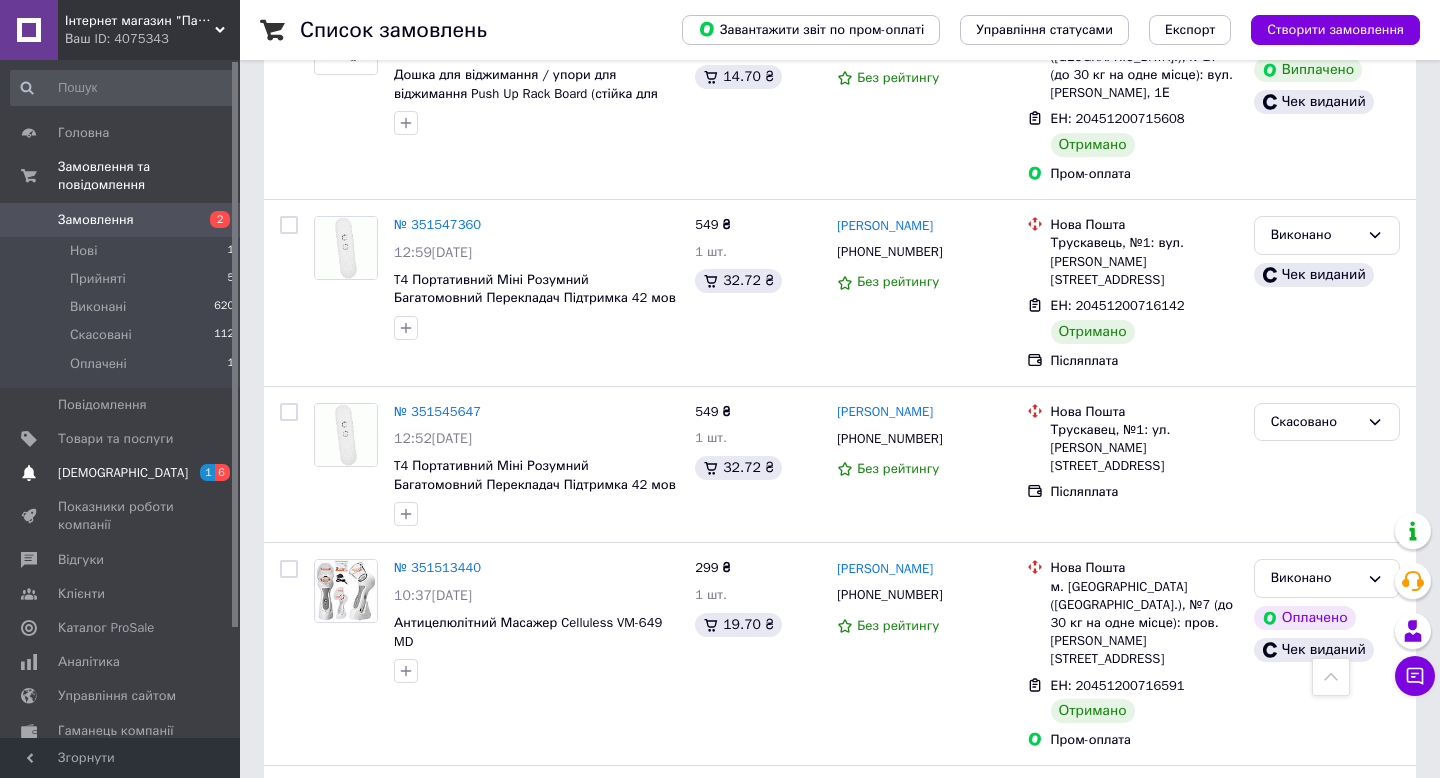 click on "[DEMOGRAPHIC_DATA]" at bounding box center (121, 473) 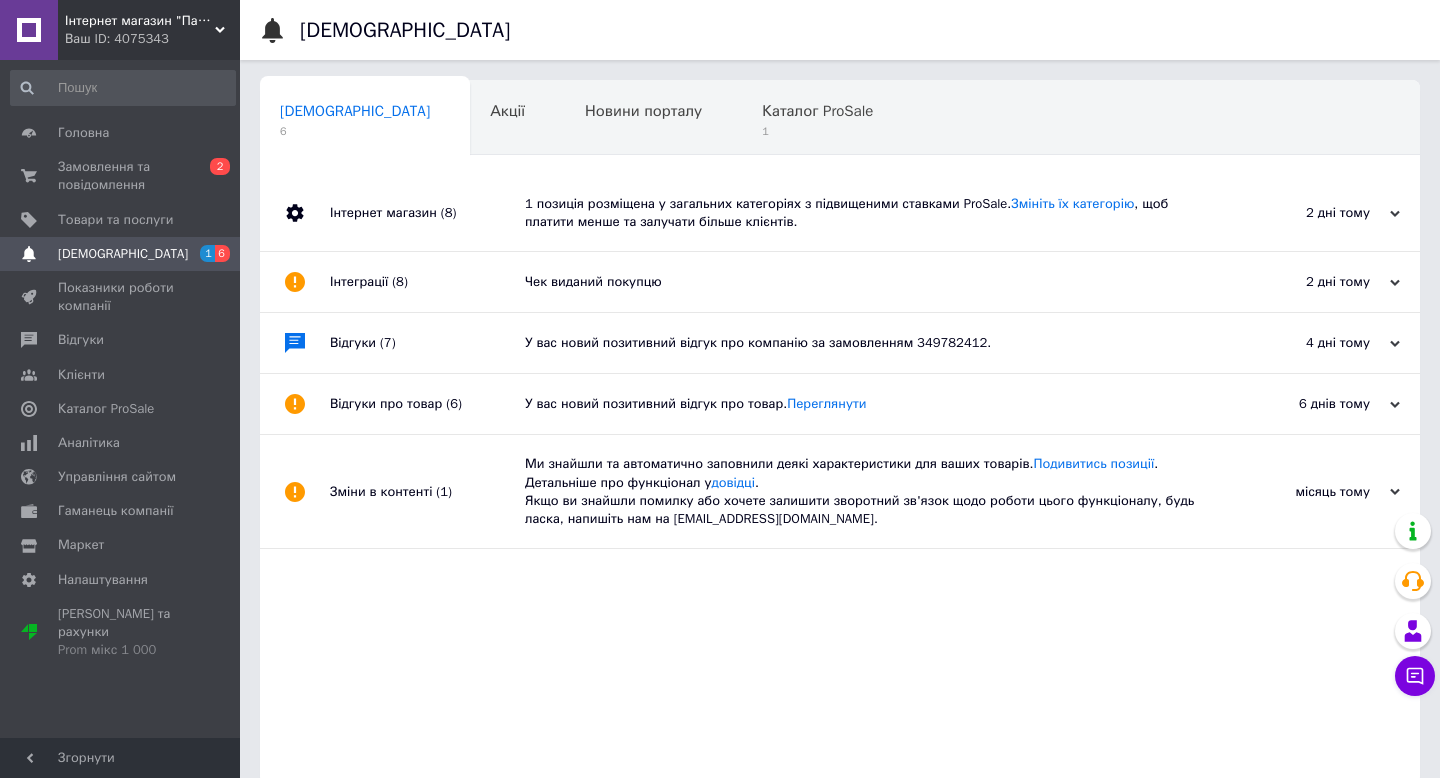 click on "1 позиція розміщена у загальних категоріях з підвищеними ставками ProSale.  Змініть їх категорію , щоб платити менше та залучати більше клієнтів." at bounding box center [862, 213] 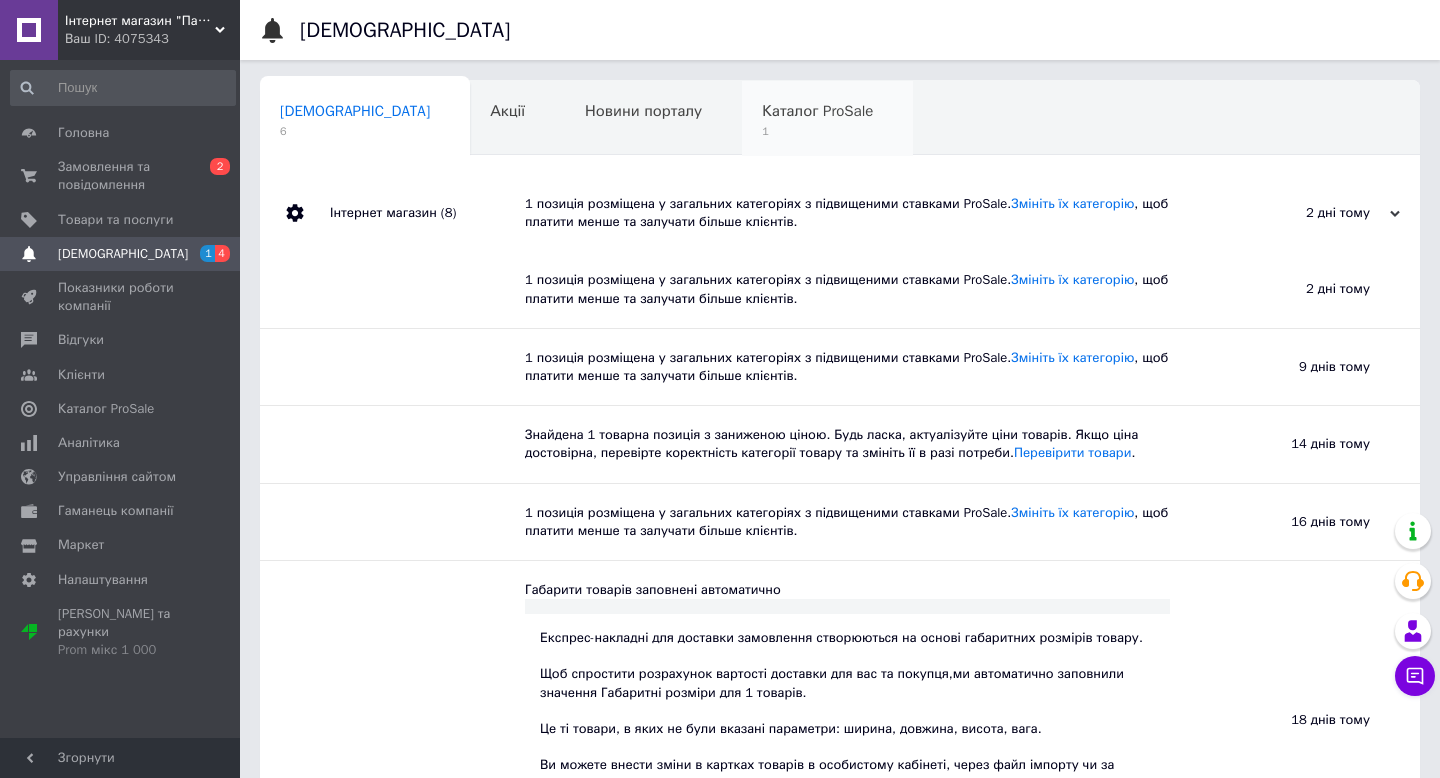 click on "Каталог ProSale" at bounding box center (817, 111) 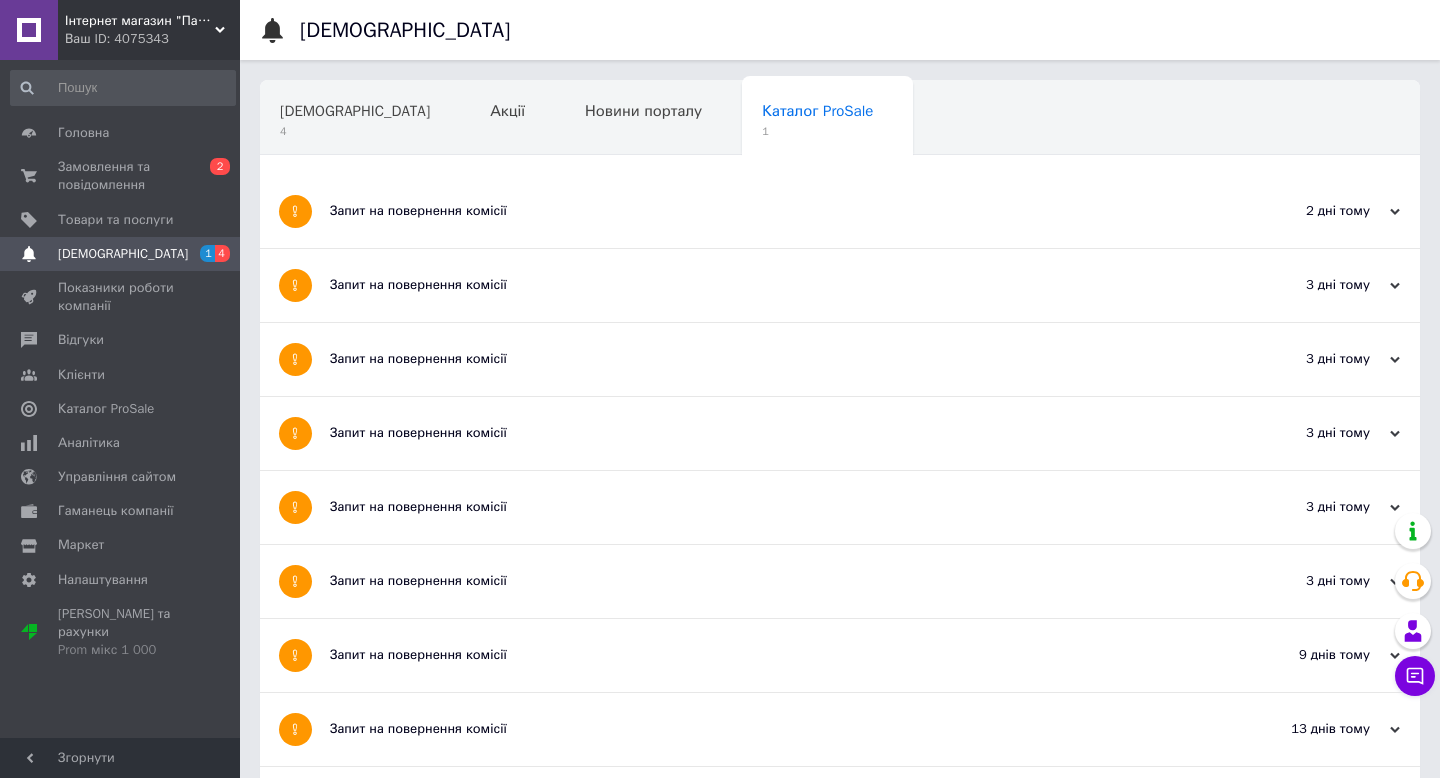 click on "Запит на повернення комісії" at bounding box center (765, 211) 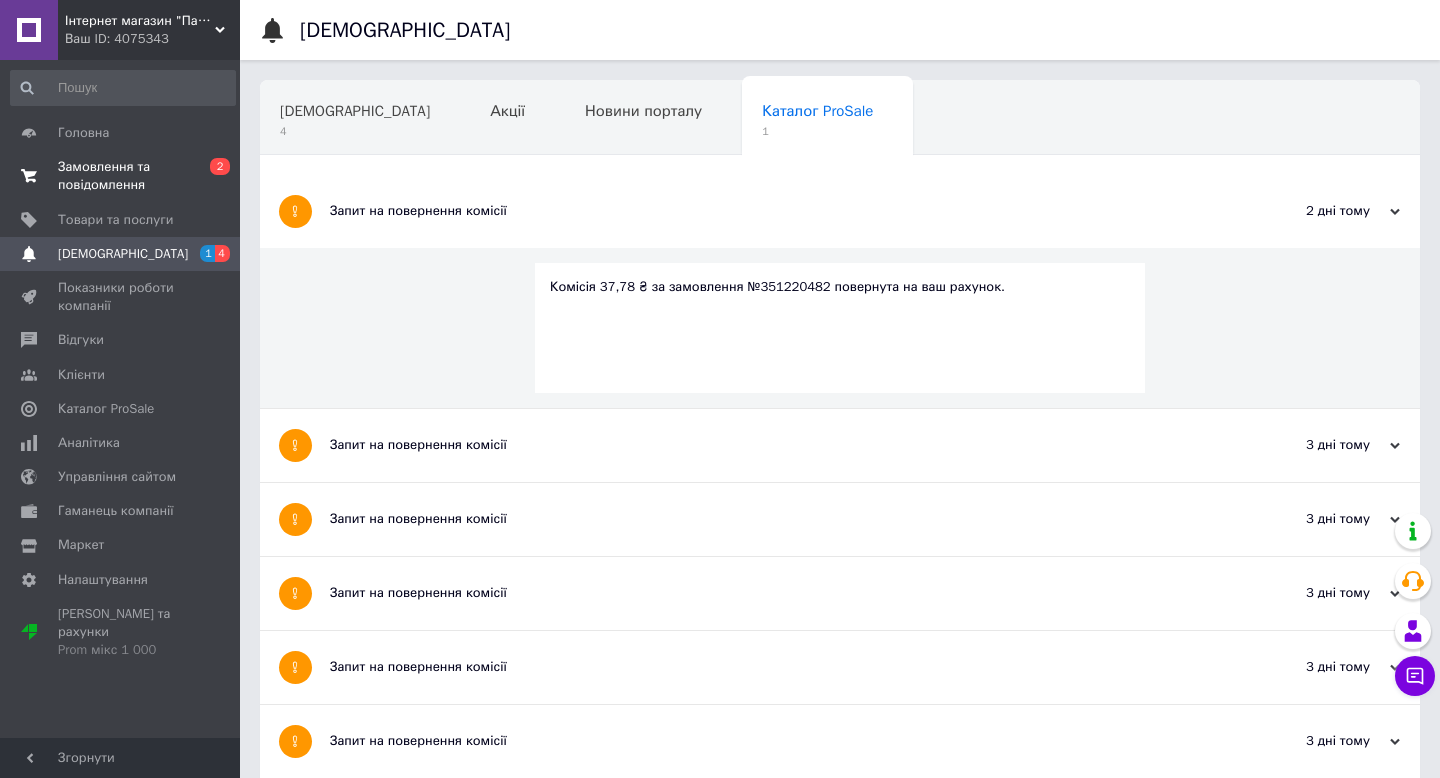 click on "Замовлення та повідомлення" at bounding box center (121, 176) 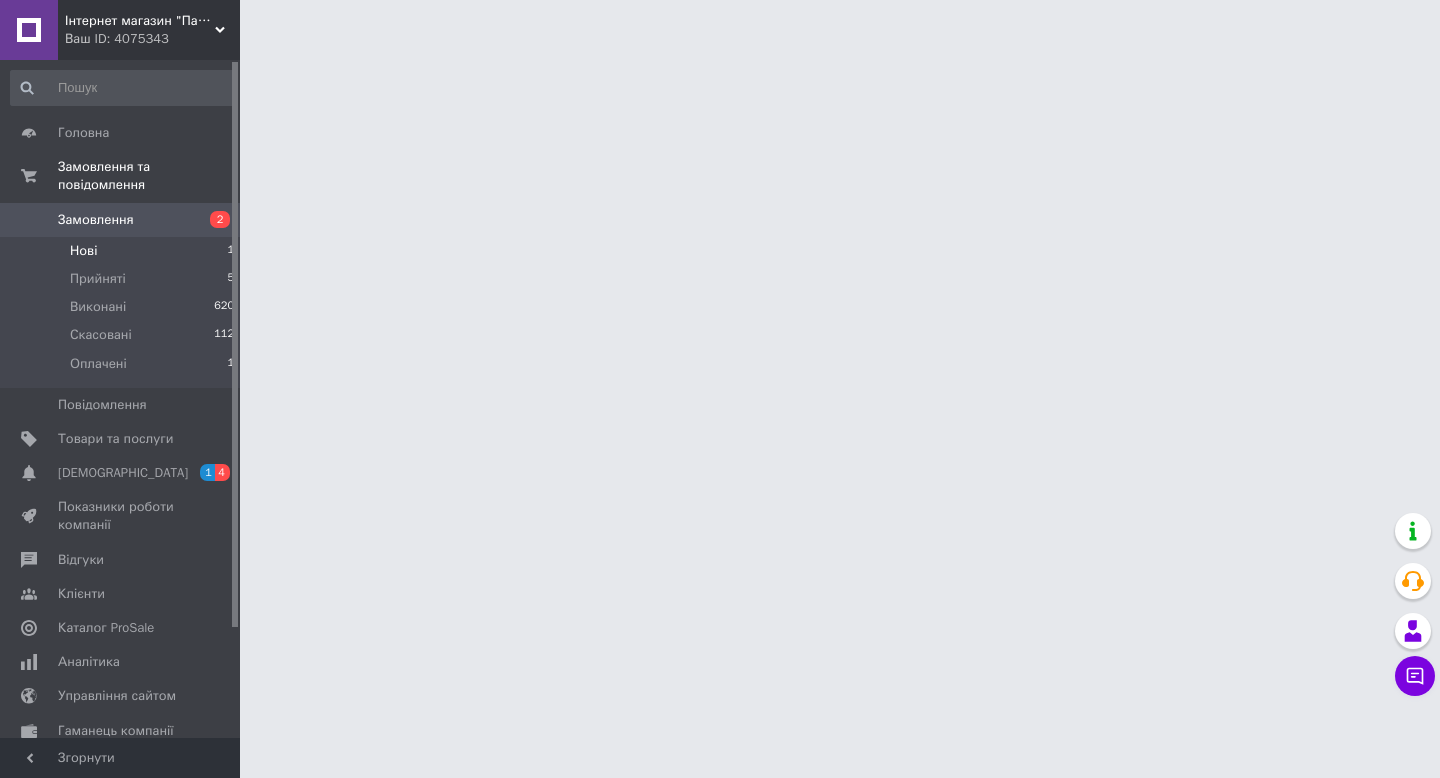 click on "Нові 1" at bounding box center (123, 251) 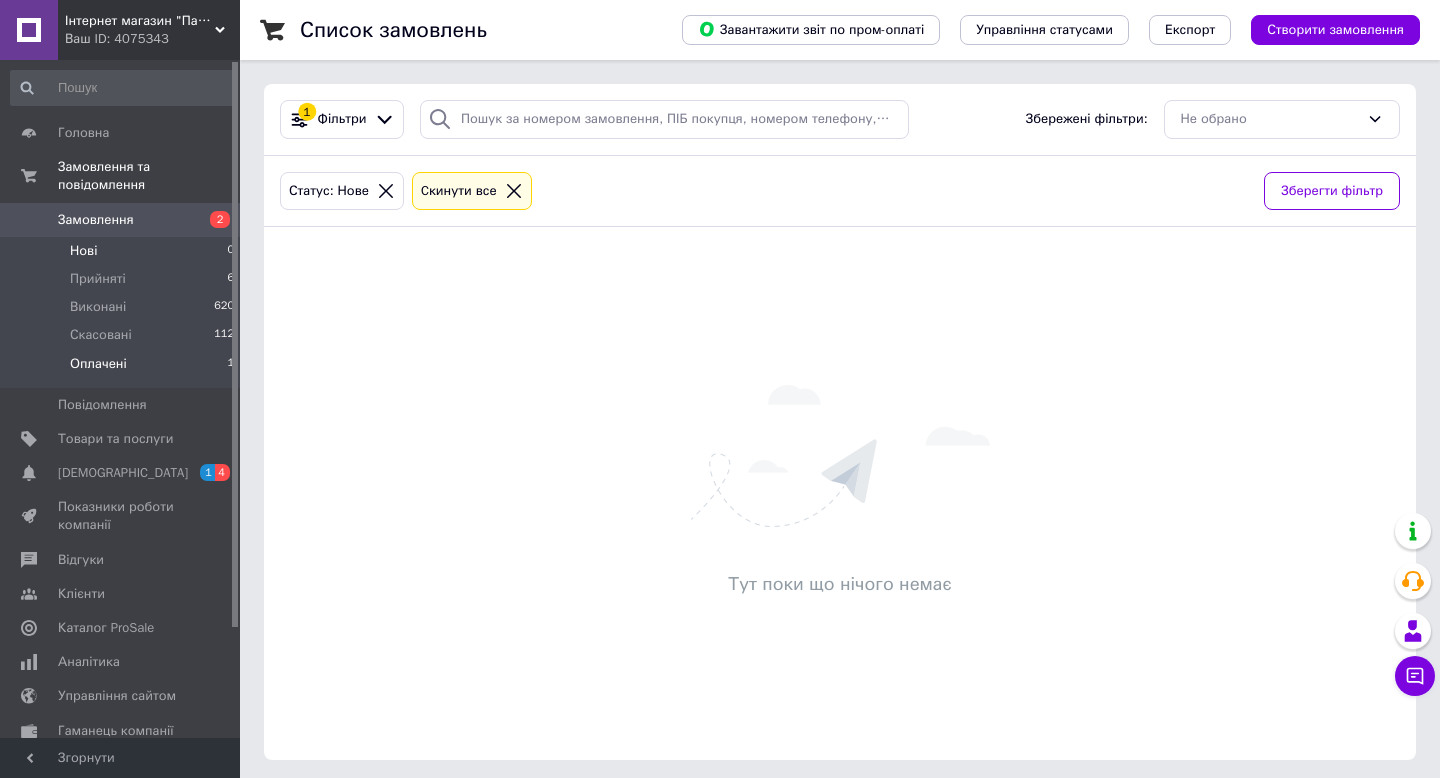 click on "Оплачені 1" at bounding box center (123, 369) 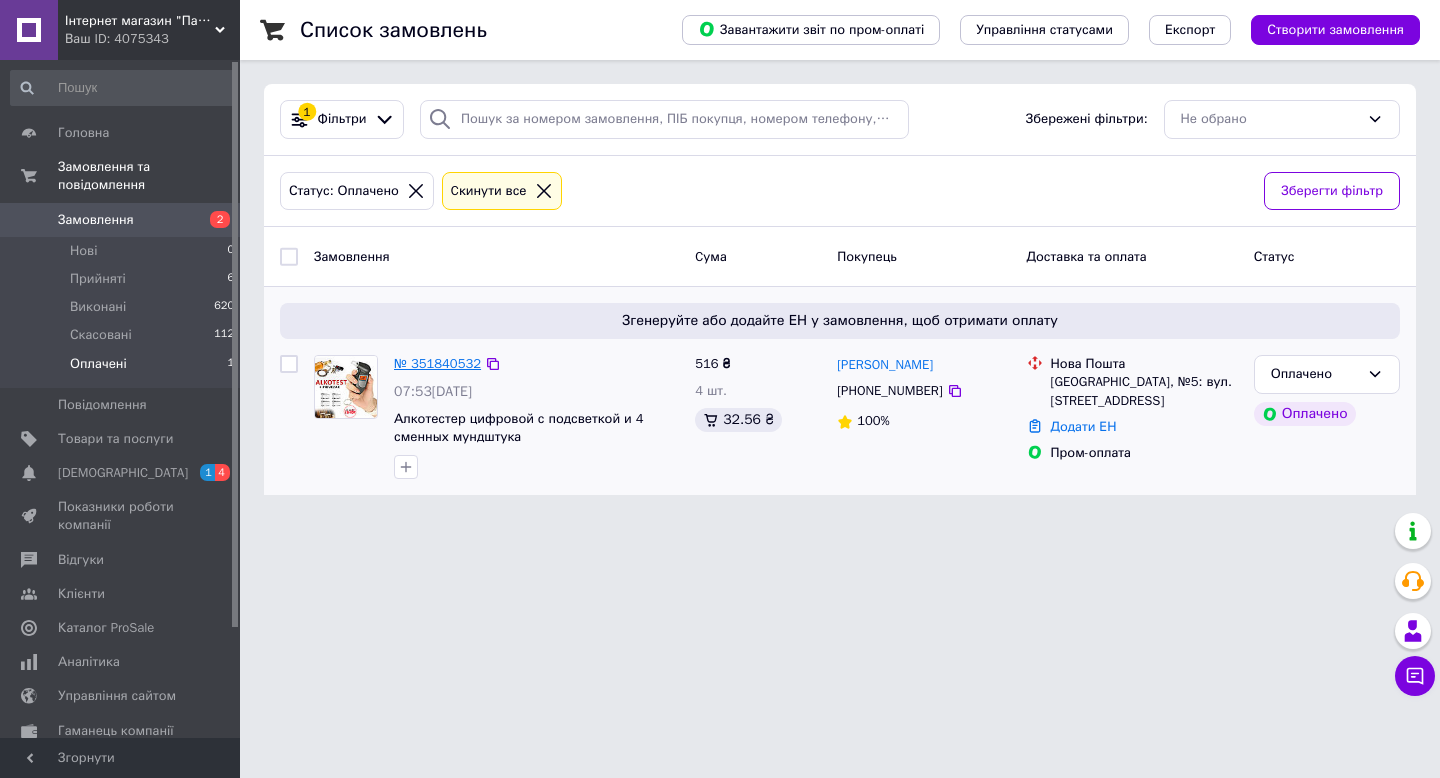 click on "№ 351840532" at bounding box center [437, 363] 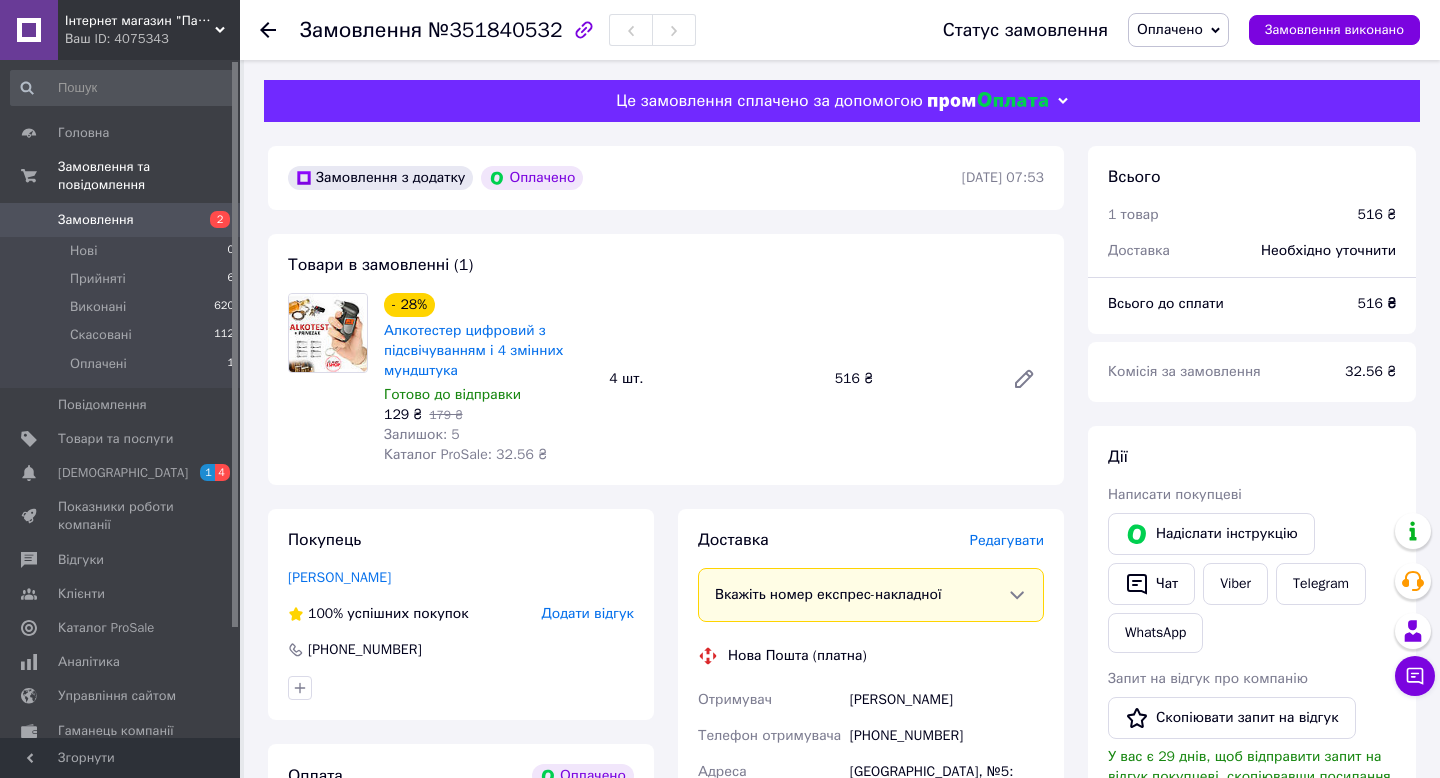 scroll, scrollTop: 415, scrollLeft: 0, axis: vertical 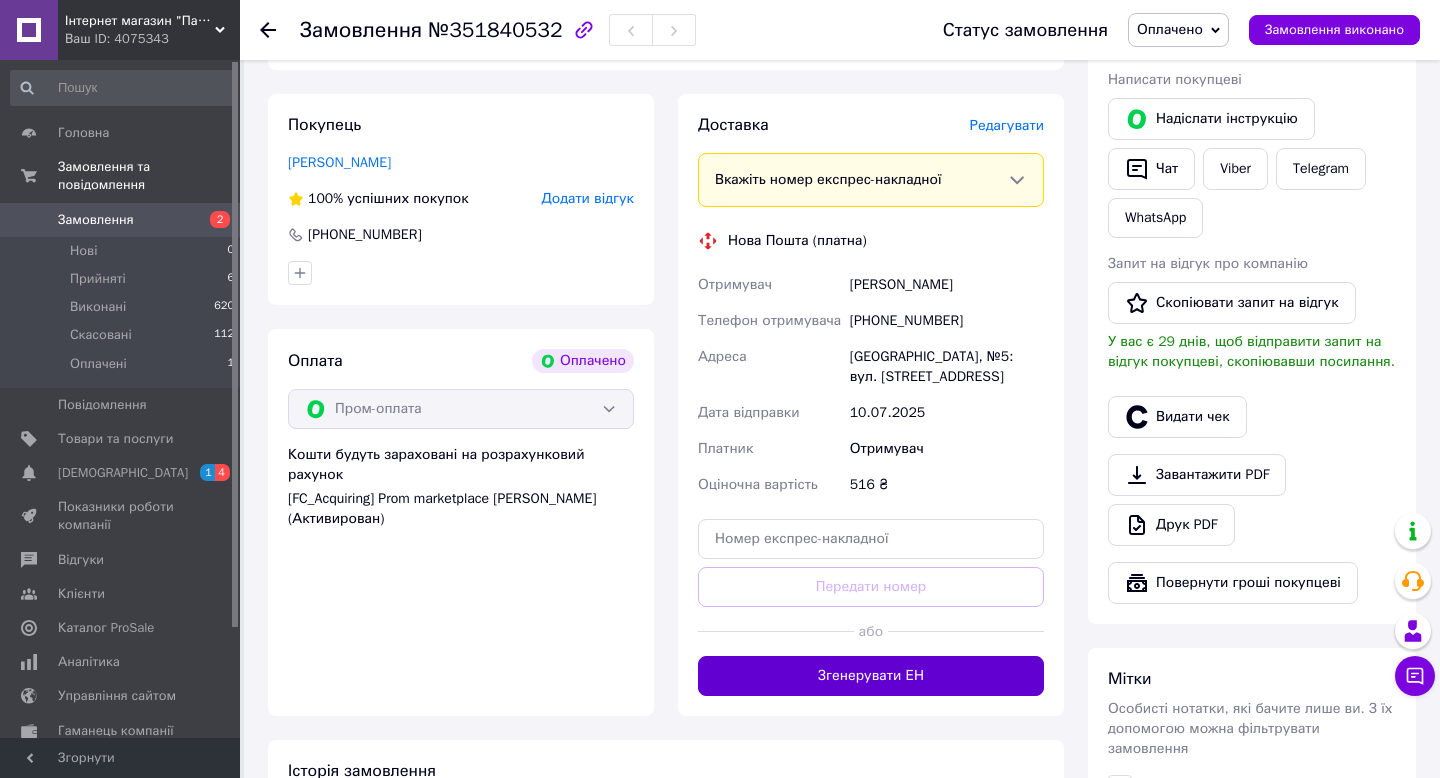 click on "Згенерувати ЕН" at bounding box center (871, 676) 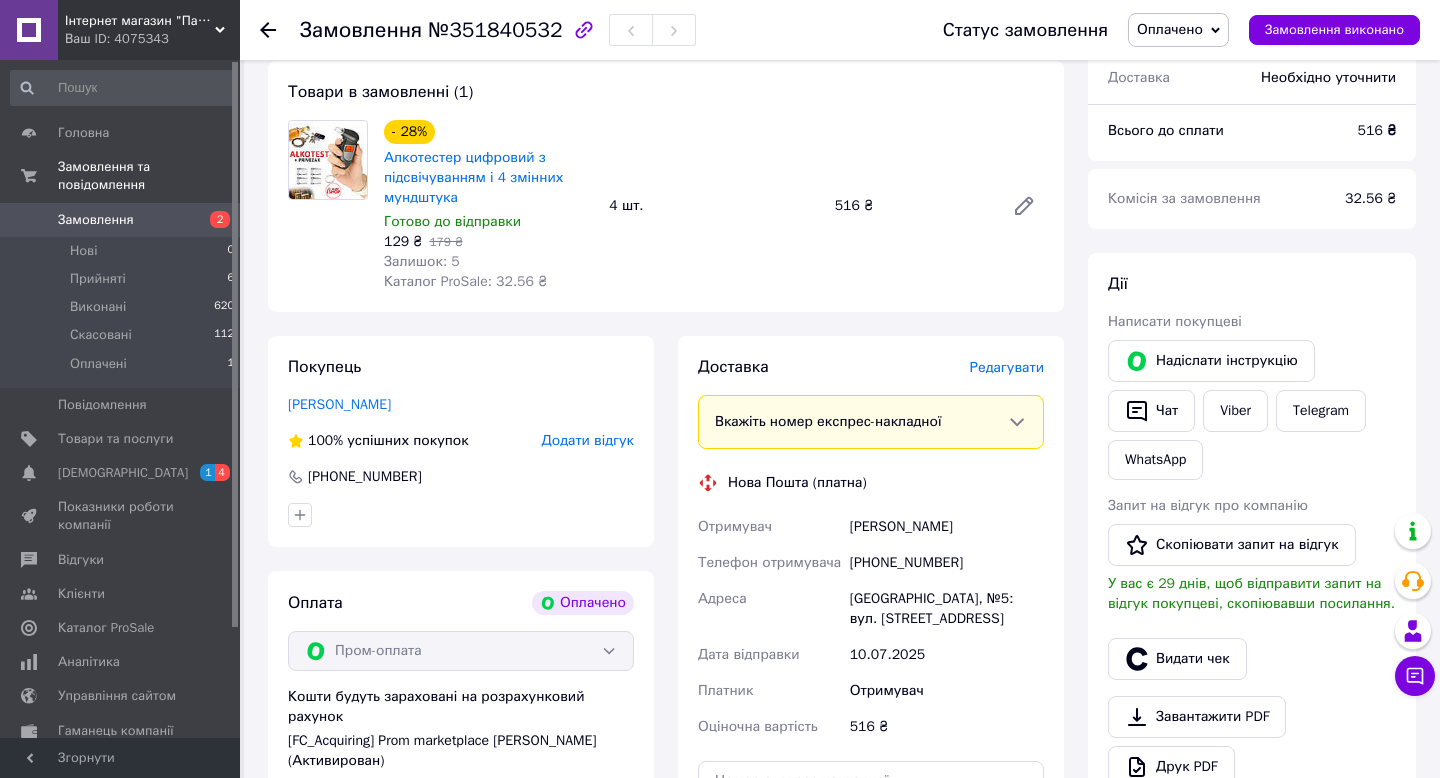 scroll, scrollTop: 87, scrollLeft: 0, axis: vertical 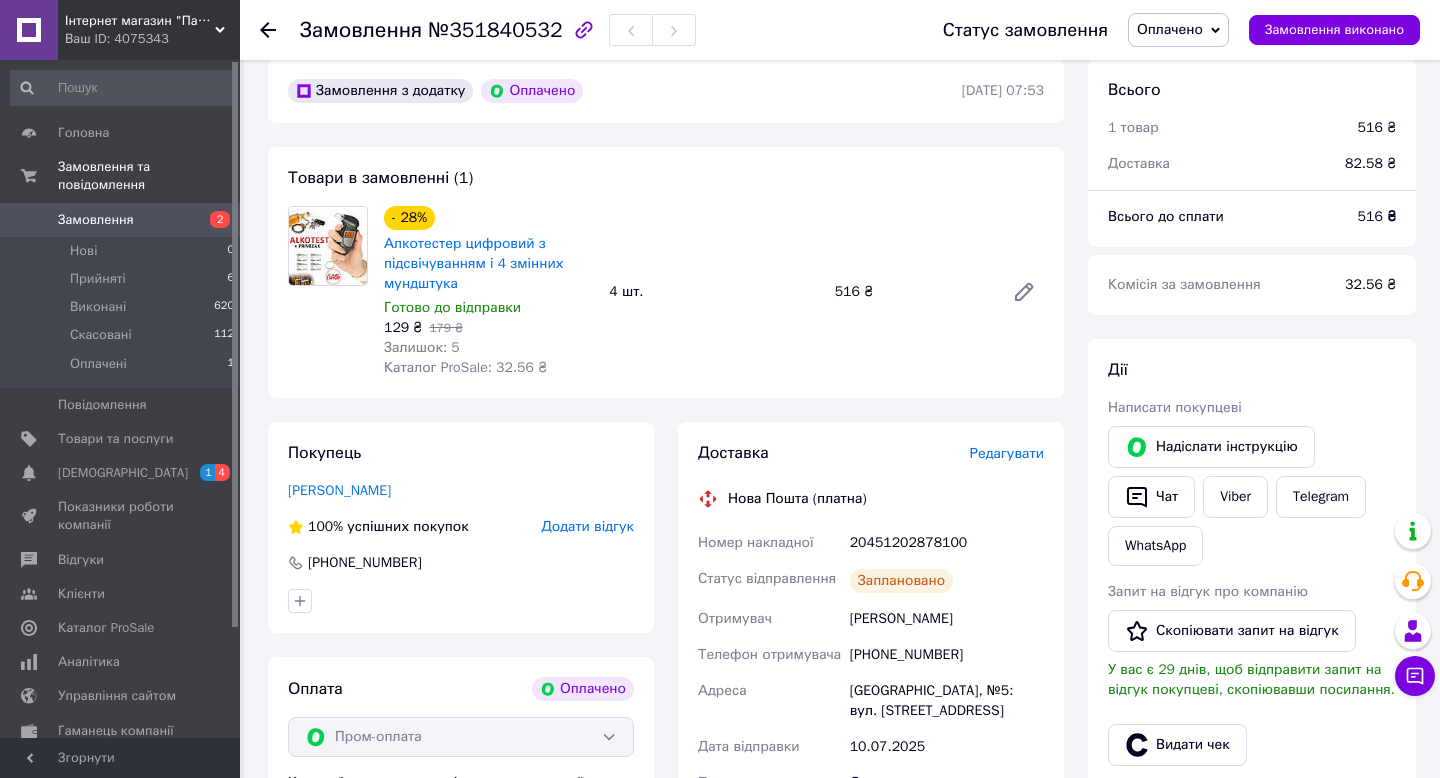 click on "20451202878100" at bounding box center [947, 543] 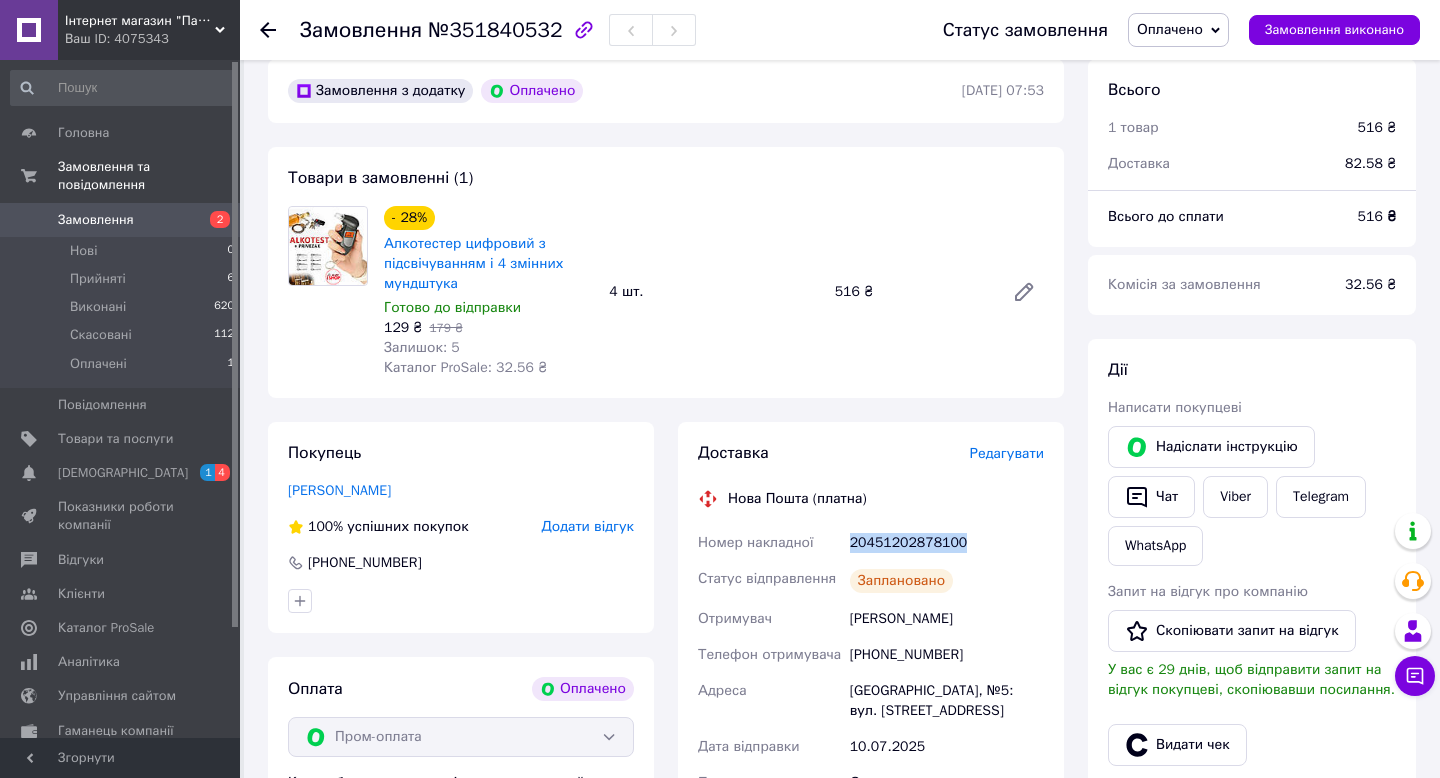 click on "20451202878100" at bounding box center [947, 543] 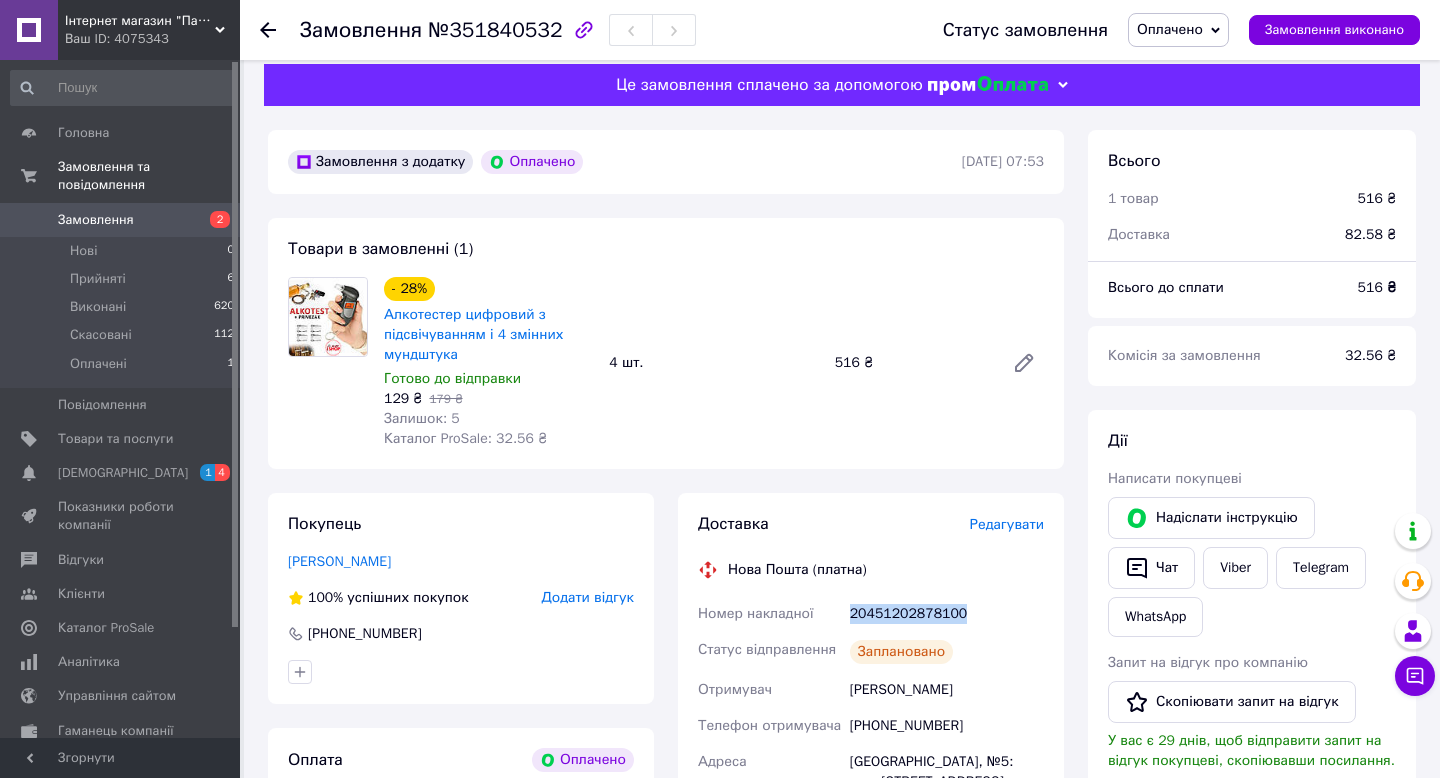 scroll, scrollTop: 0, scrollLeft: 0, axis: both 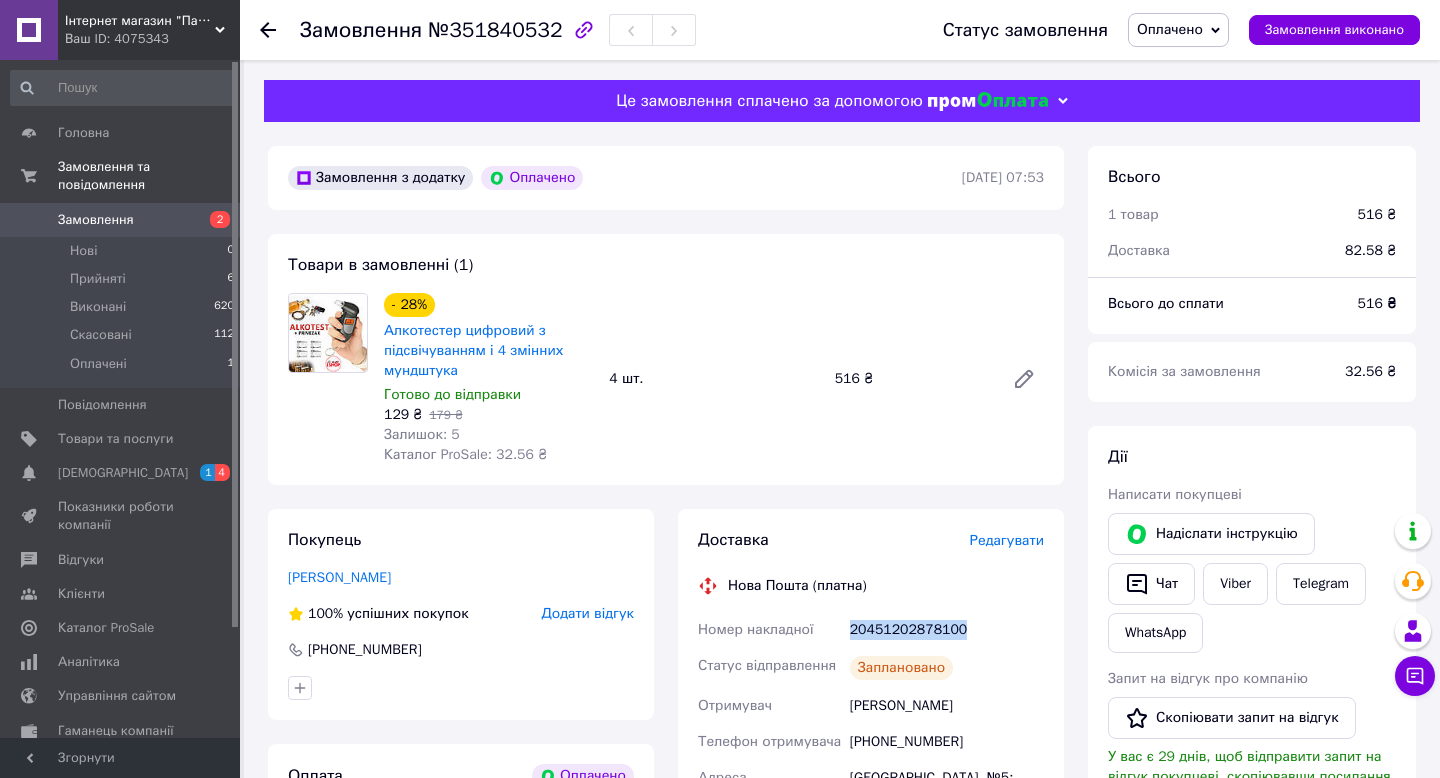 click on "Оплачено" at bounding box center (1178, 30) 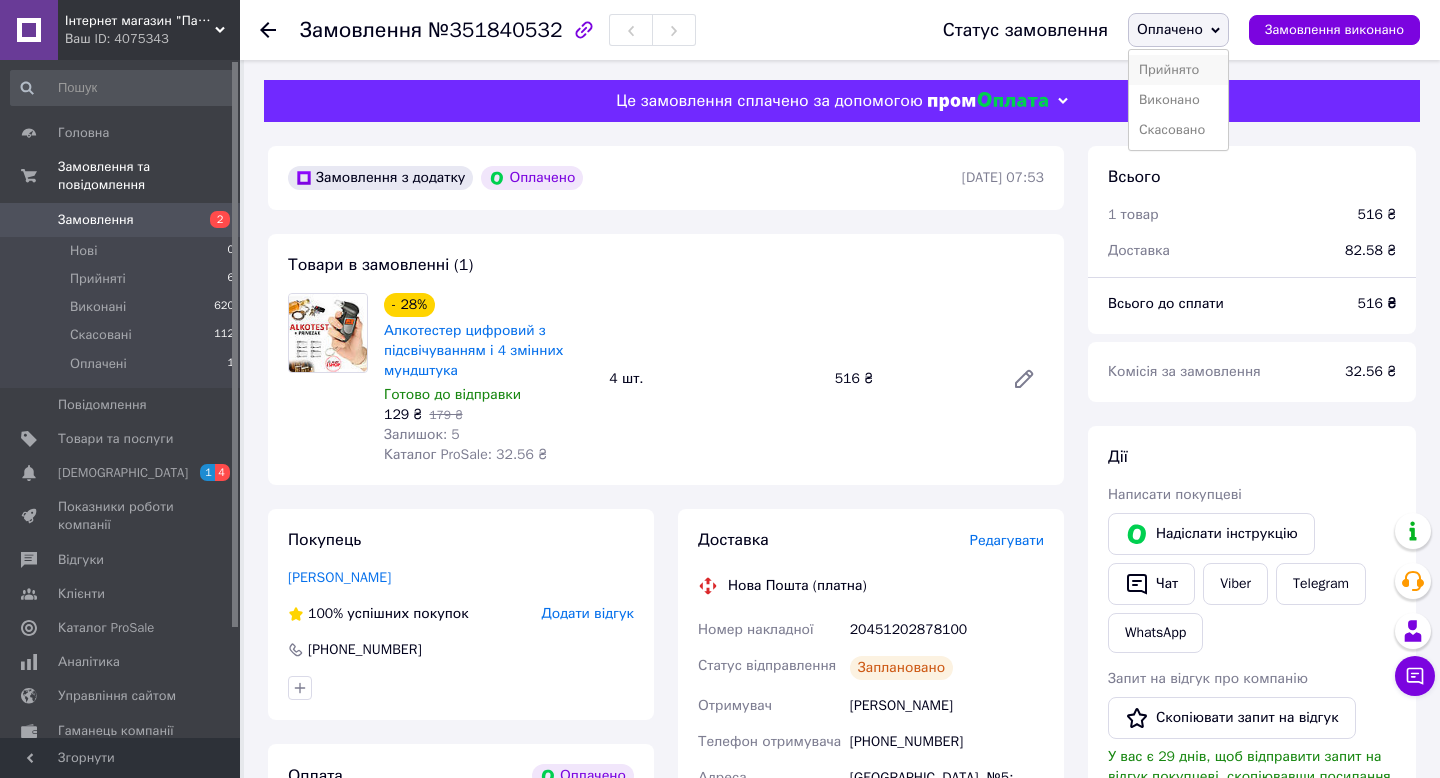 click on "Прийнято" at bounding box center [1178, 70] 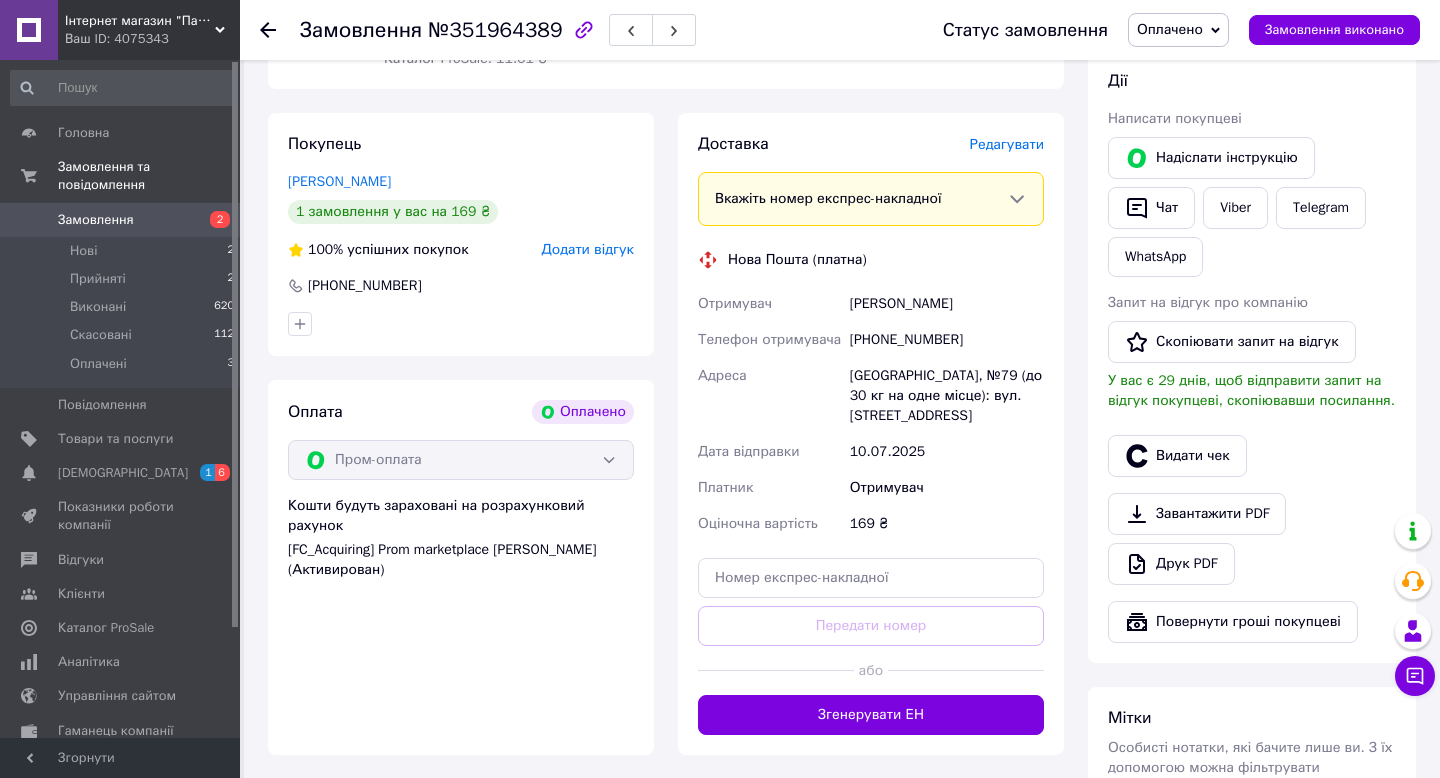 scroll, scrollTop: 387, scrollLeft: 0, axis: vertical 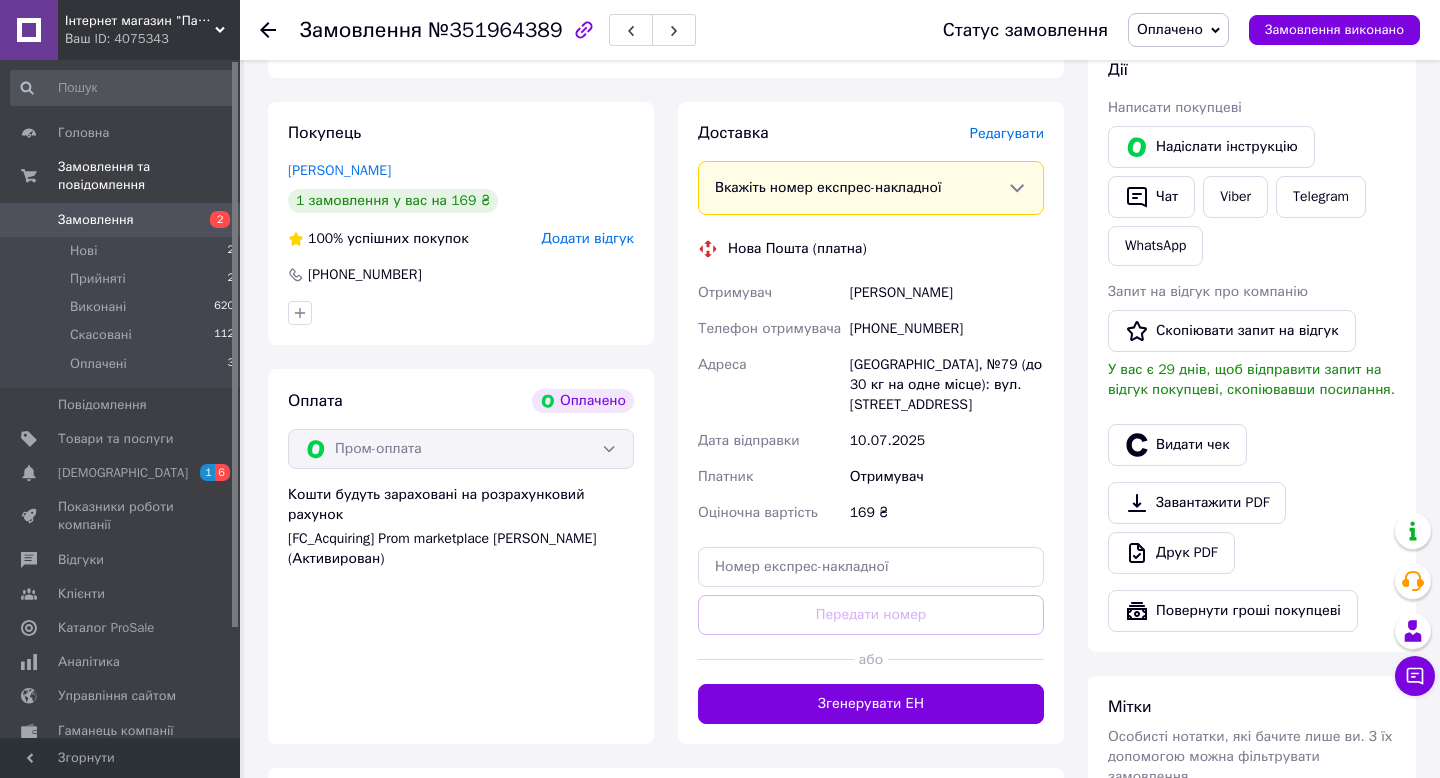 click on "Згенерувати ЕН" at bounding box center (871, 704) 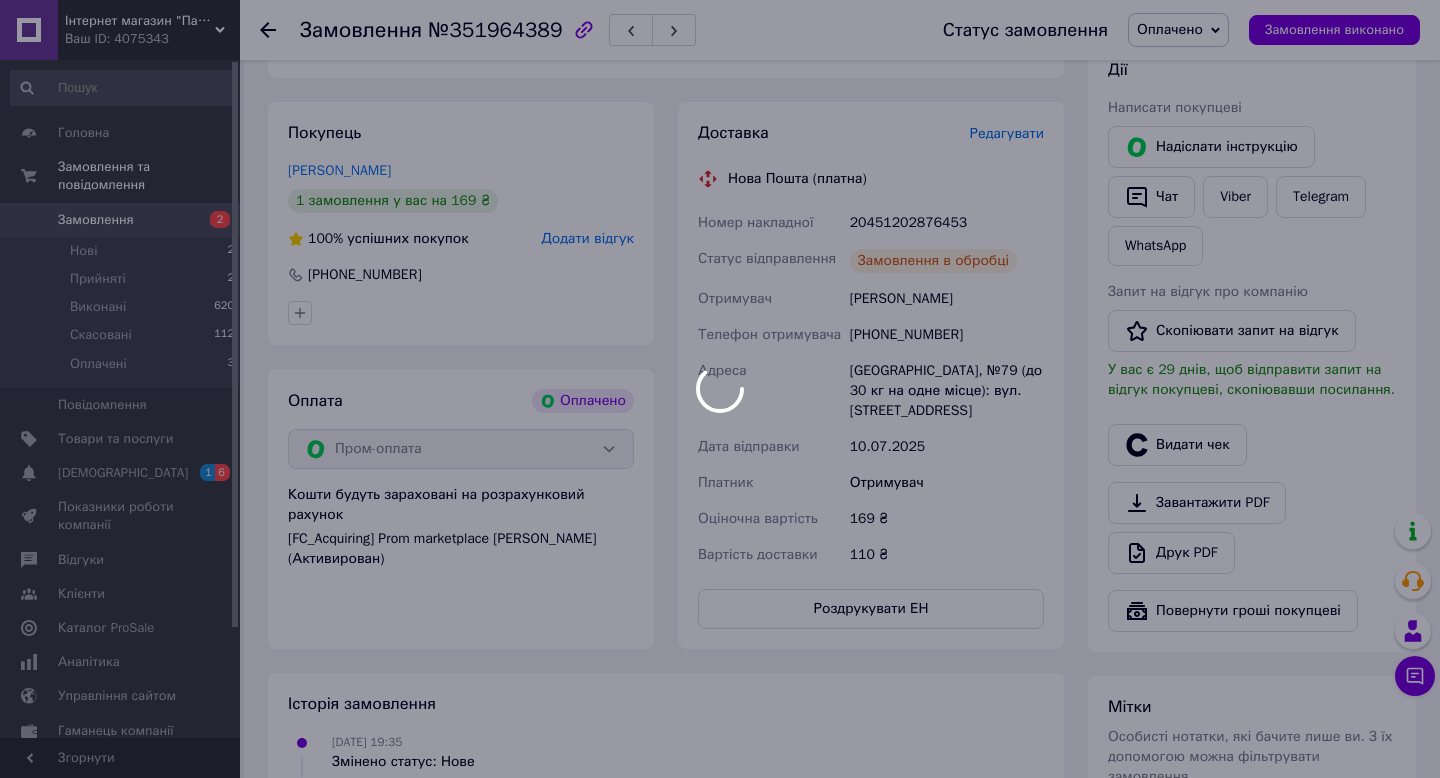 click at bounding box center (720, 389) 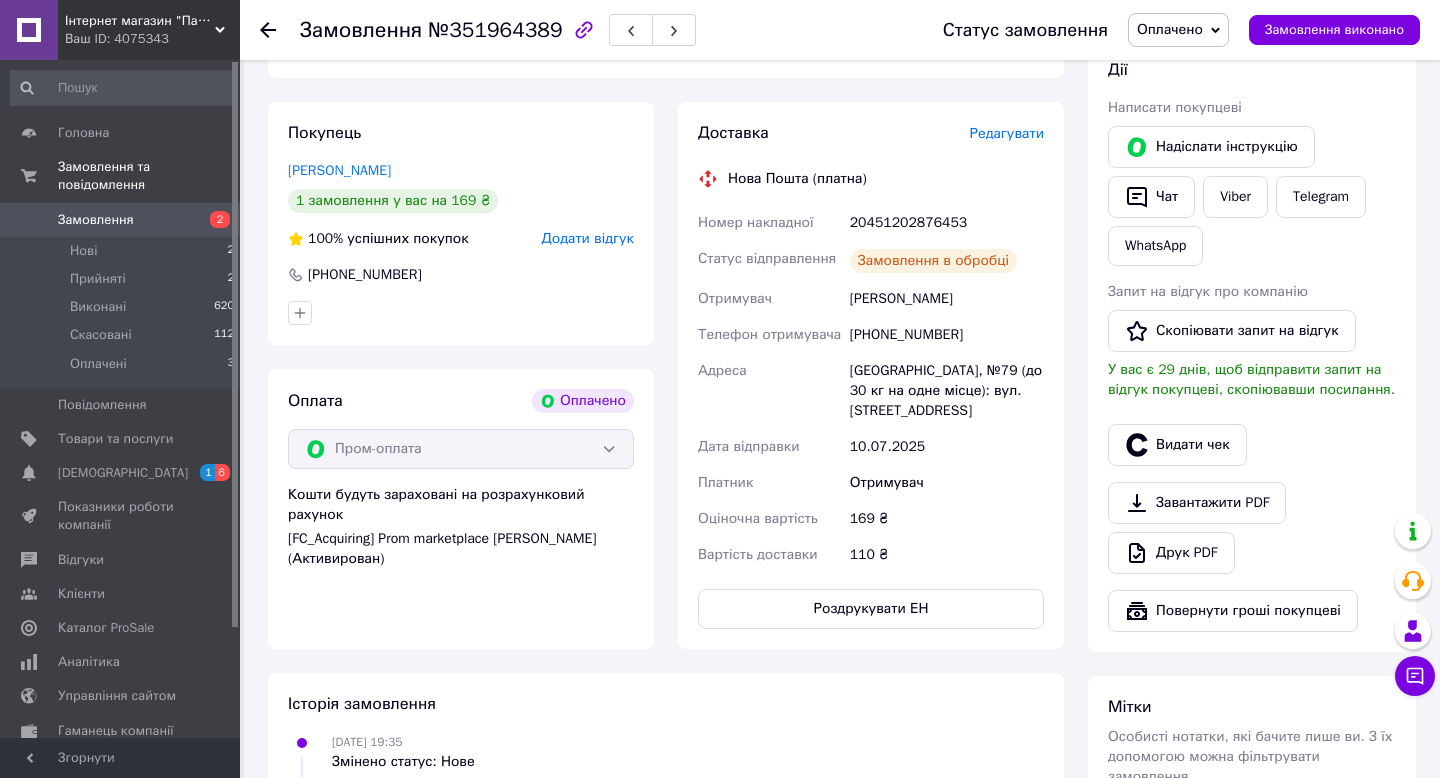 click on "Оплачено" at bounding box center [1170, 29] 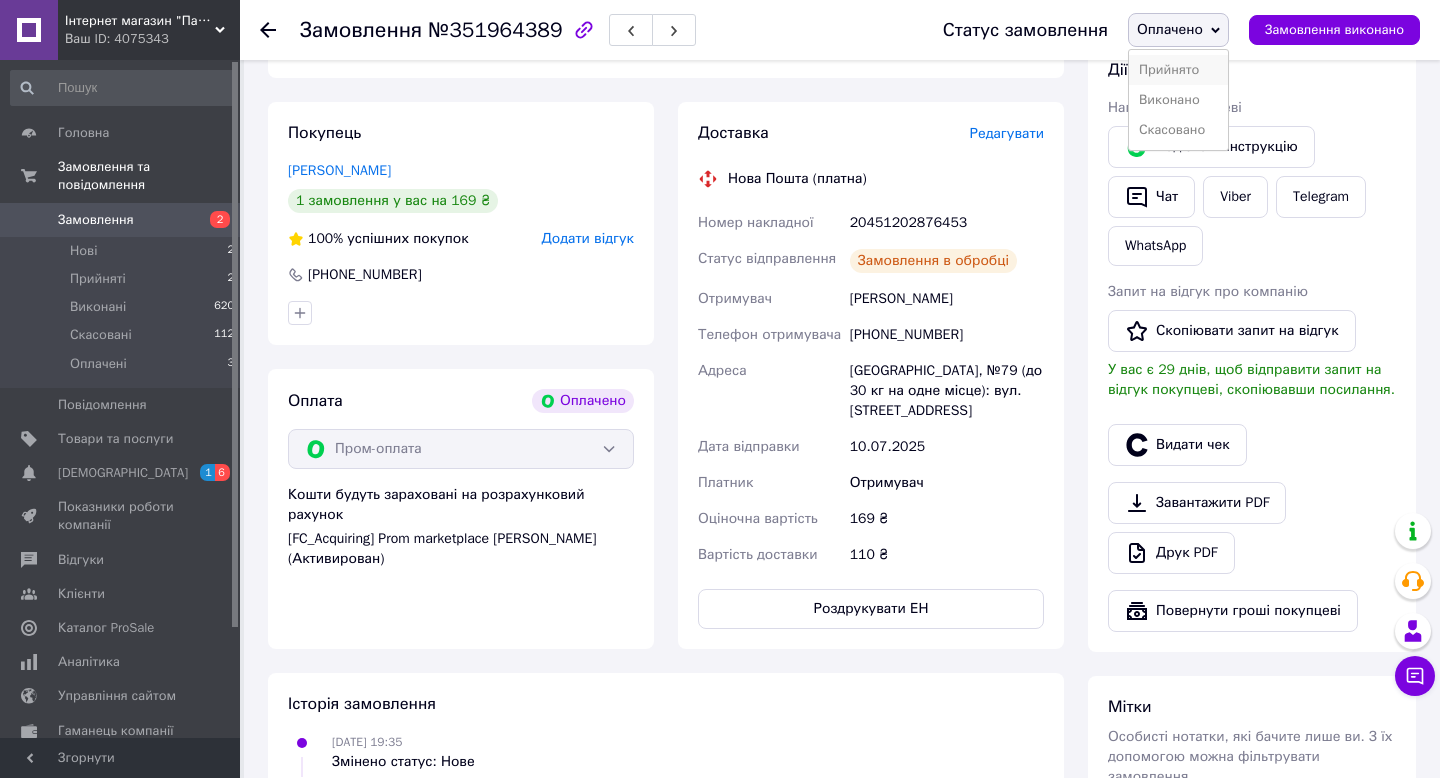 click on "Прийнято" at bounding box center (1178, 70) 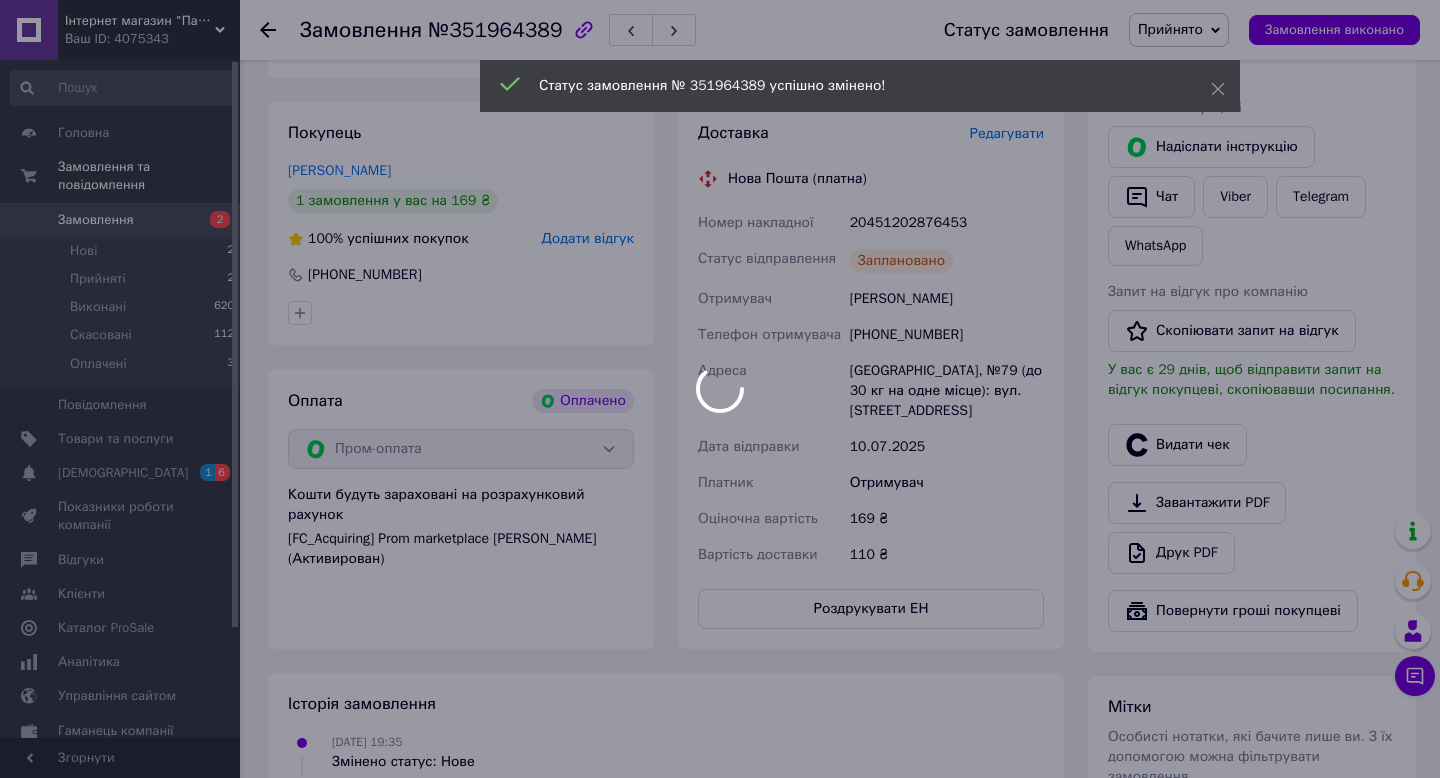 click on "20451202876453" at bounding box center (947, 223) 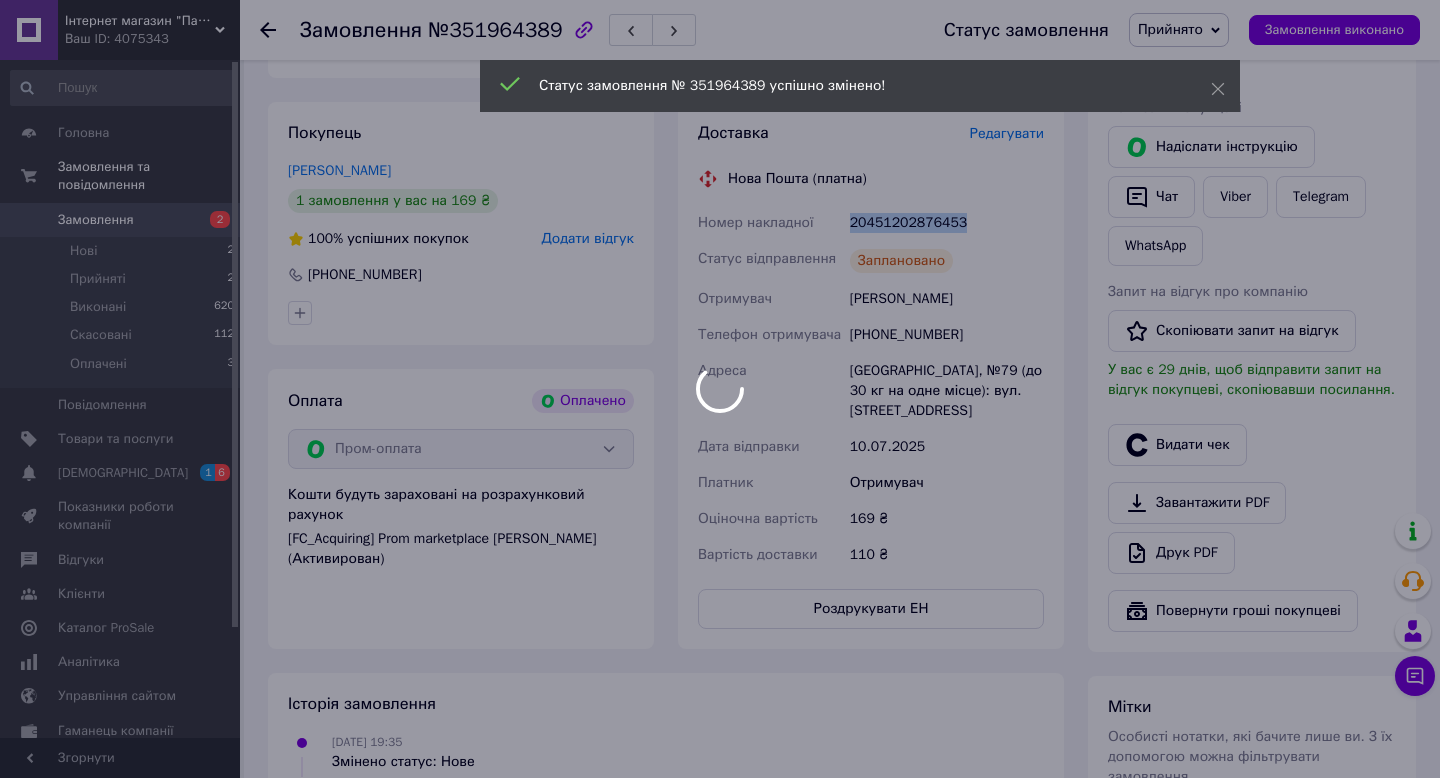 click on "Інтернет магазин "Папайя" Ваш ID: 4075343 Сайт Інтернет магазин "Папайя" Кабінет покупця Перевірити стан системи Сторінка на порталі Манго Довідка Вийти Головна Замовлення та повідомлення Замовлення 2 Нові 2 Прийняті 2 Виконані 620 Скасовані 112 Оплачені 3 Повідомлення 0 Товари та послуги Сповіщення 1 6 Показники роботи компанії Відгуки Клієнти Каталог ProSale Аналітика Управління сайтом Гаманець компанії Маркет Налаштування Тарифи та рахунки Prom мікс 1 000 Згорнути
Замовлення №351964389 Статус замовлення - 23% 169 ₴" at bounding box center [720, 386] 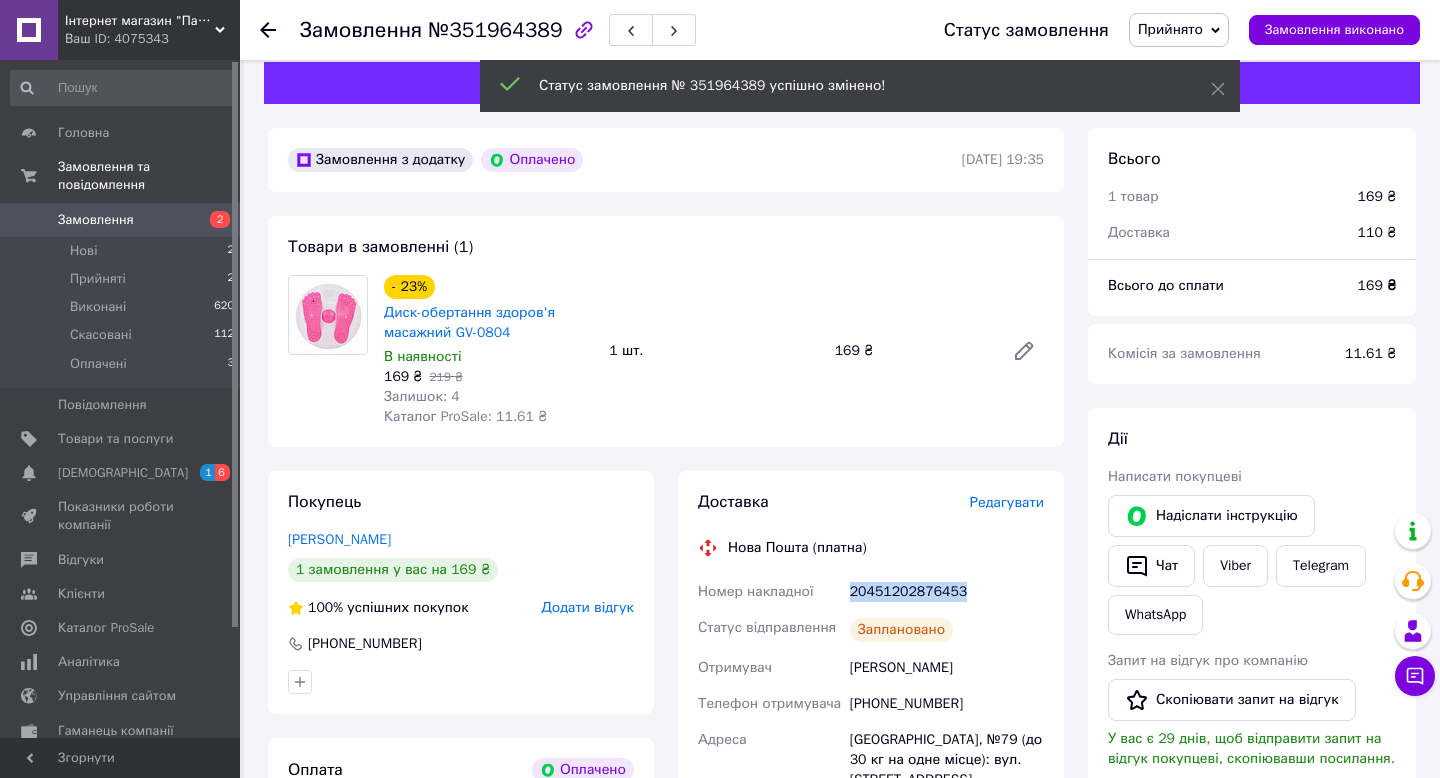 scroll, scrollTop: 0, scrollLeft: 0, axis: both 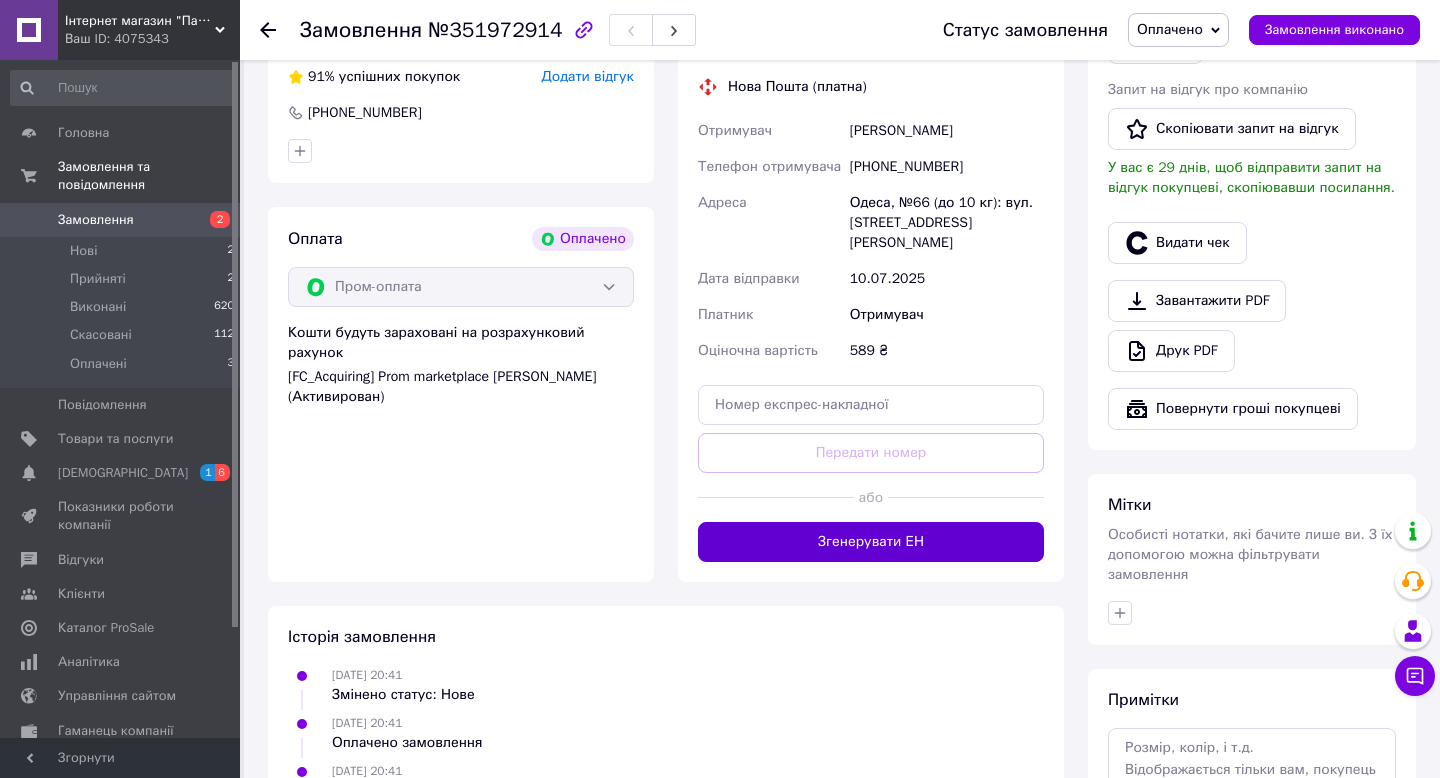 click on "Згенерувати ЕН" at bounding box center (871, 542) 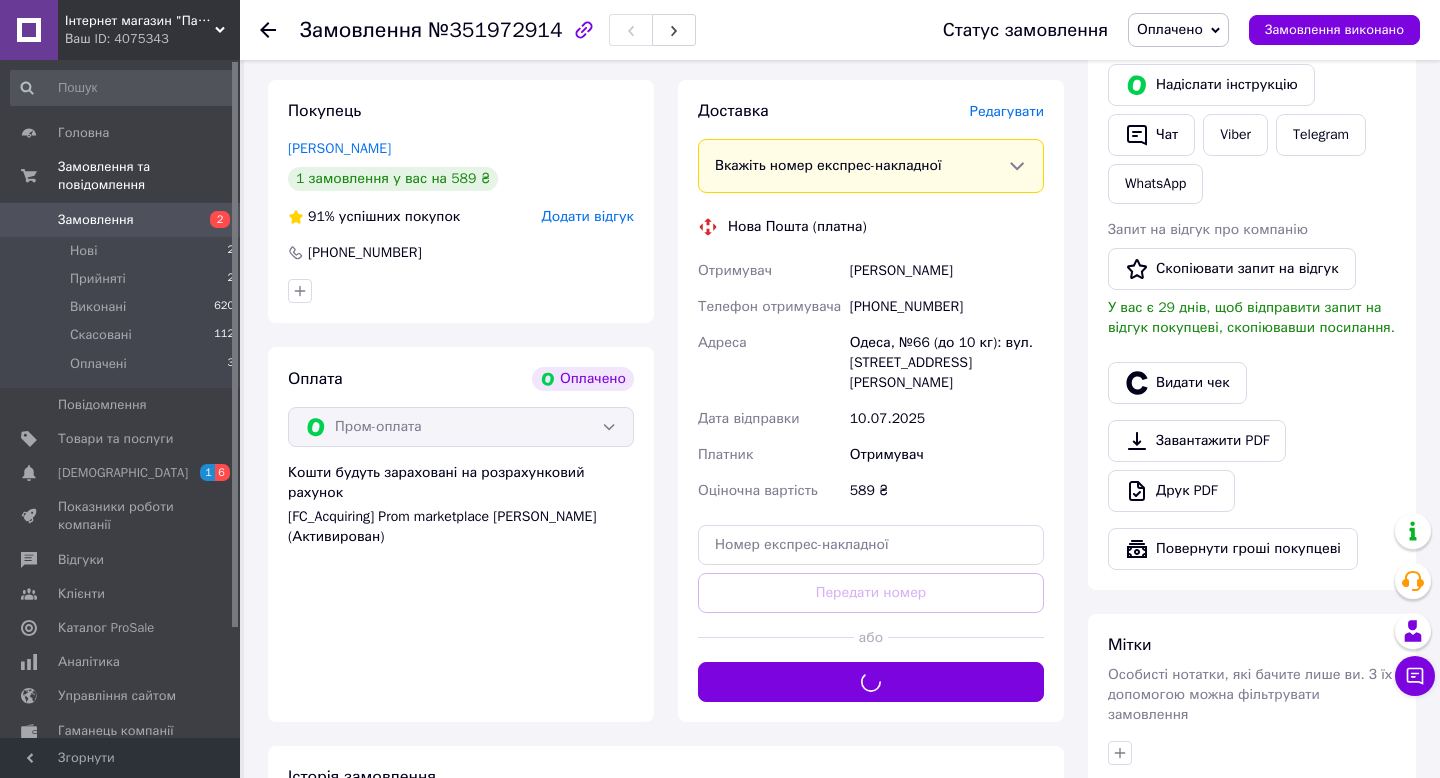 scroll, scrollTop: 403, scrollLeft: 0, axis: vertical 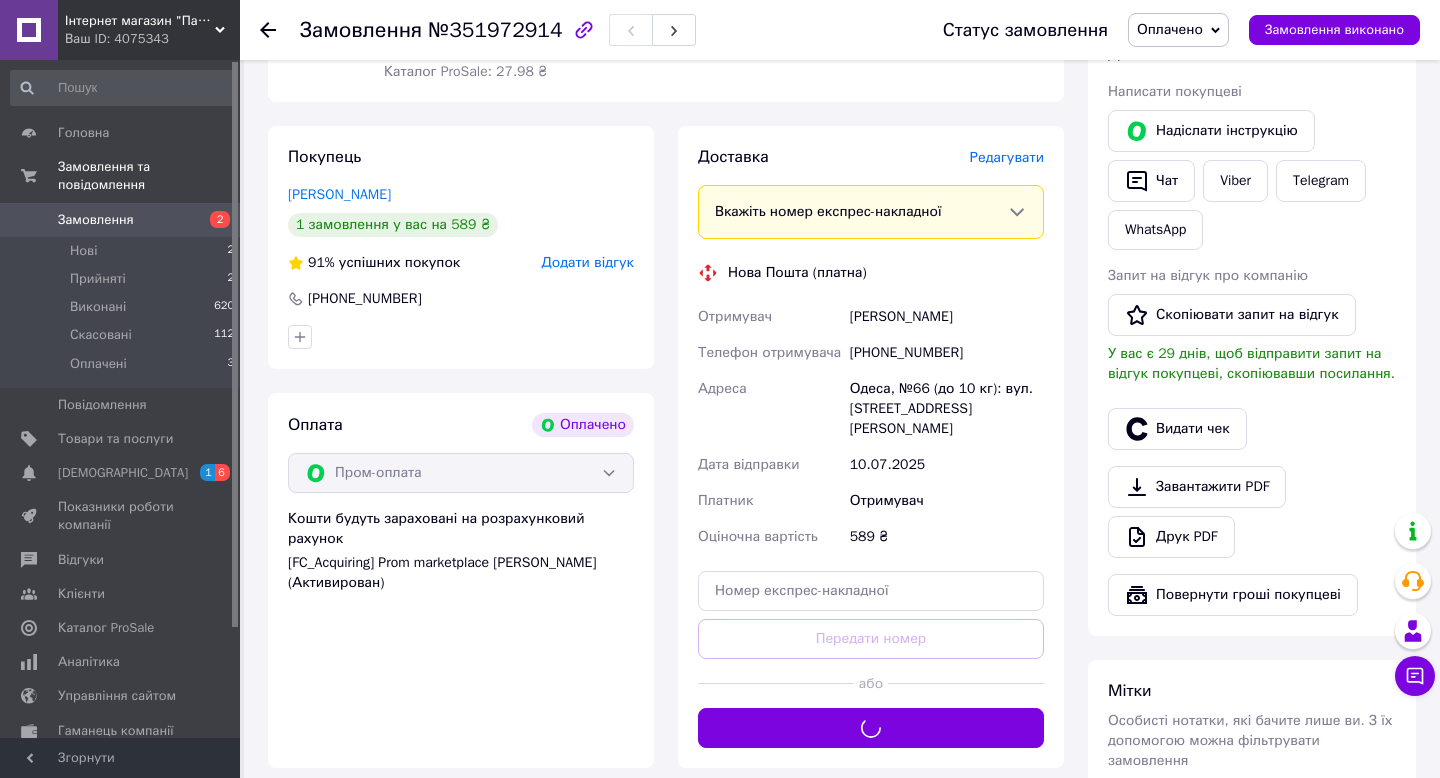 click on "Оплачено" at bounding box center (1170, 29) 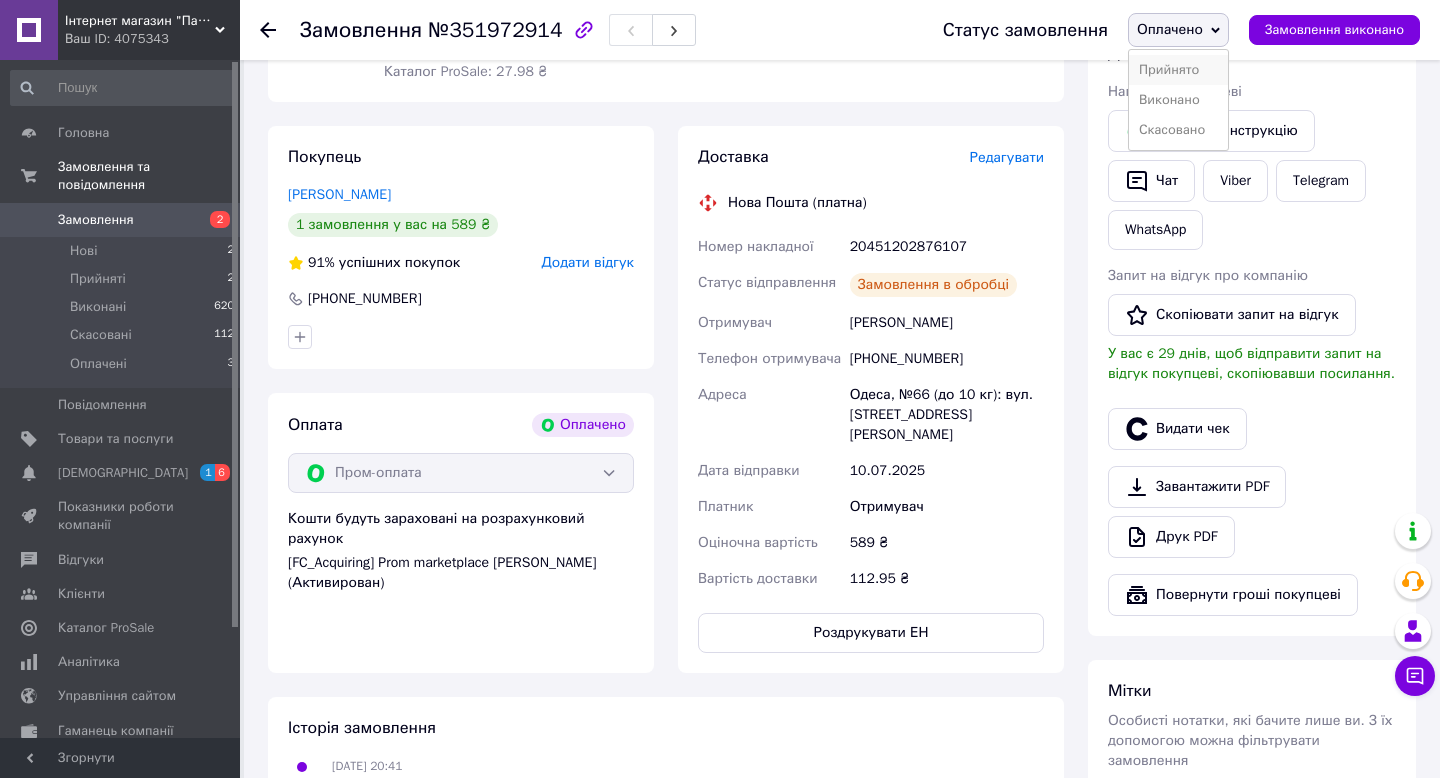 click on "Прийнято" at bounding box center (1178, 70) 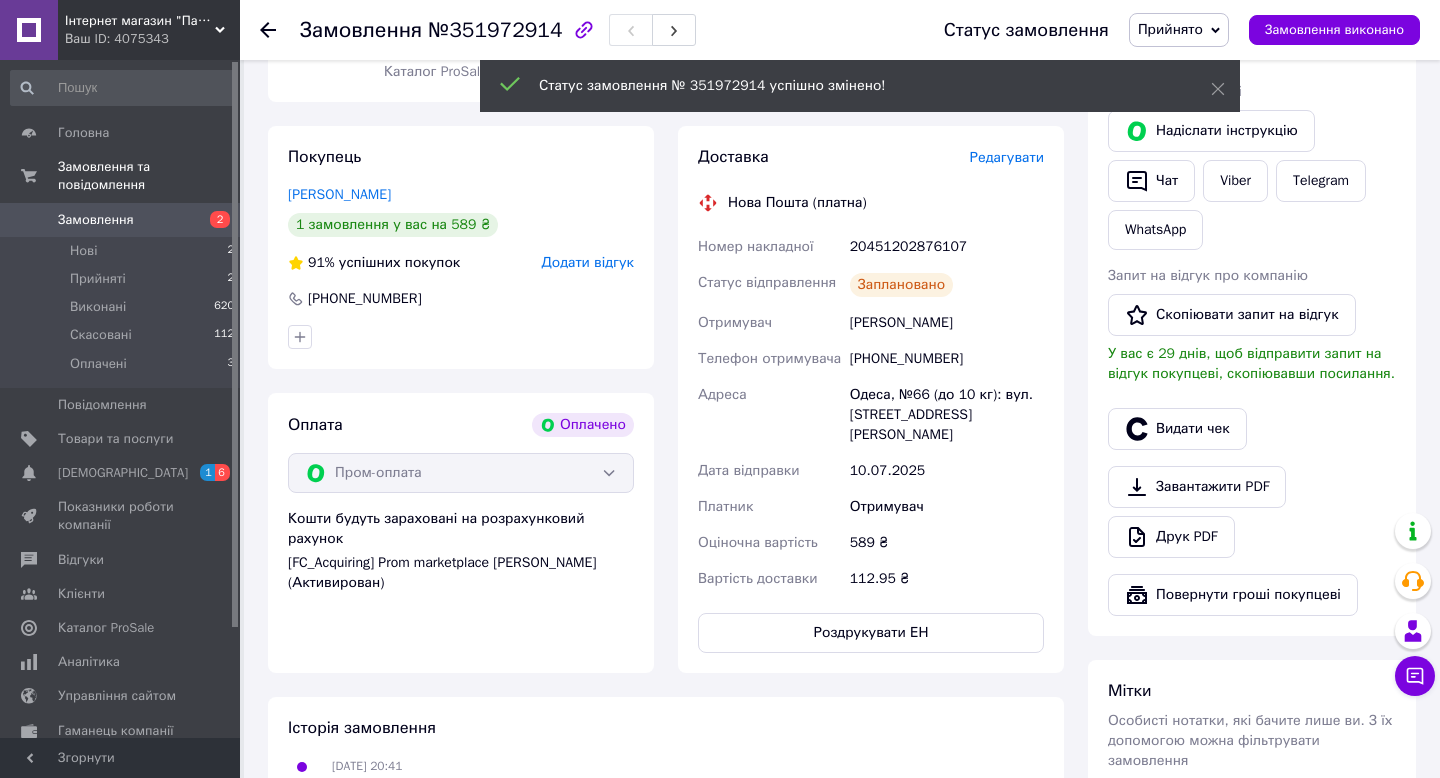 click on "20451202876107" at bounding box center [947, 247] 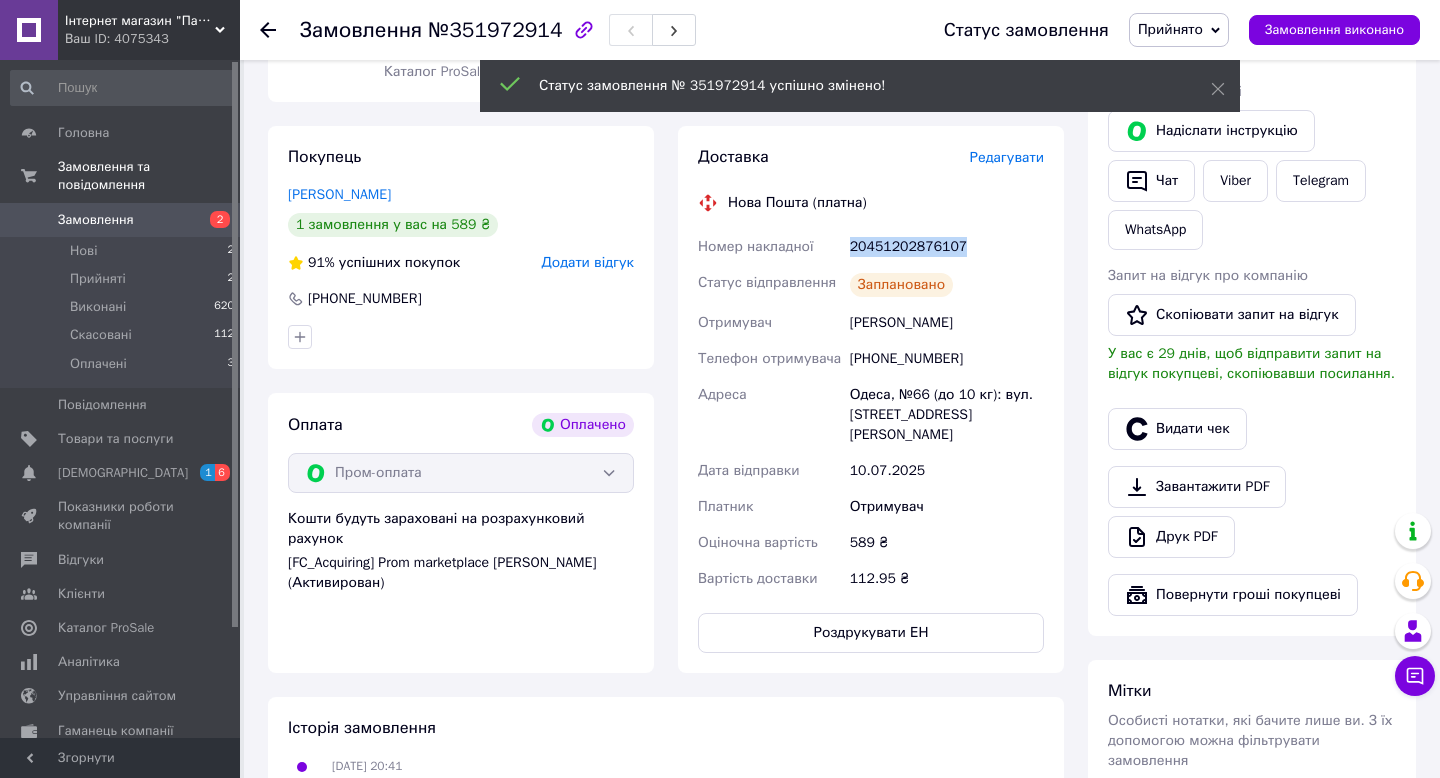 click on "20451202876107" at bounding box center (947, 247) 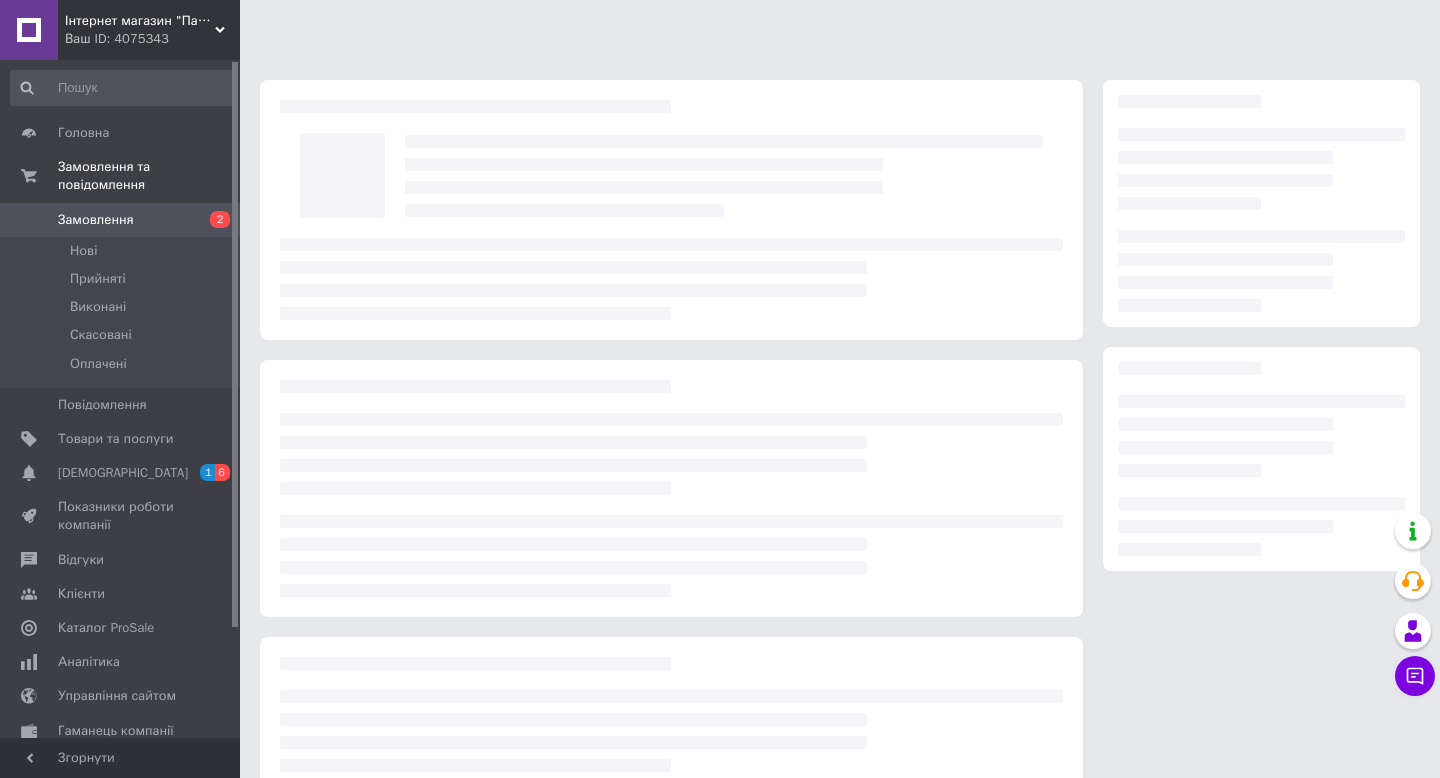 scroll, scrollTop: 0, scrollLeft: 0, axis: both 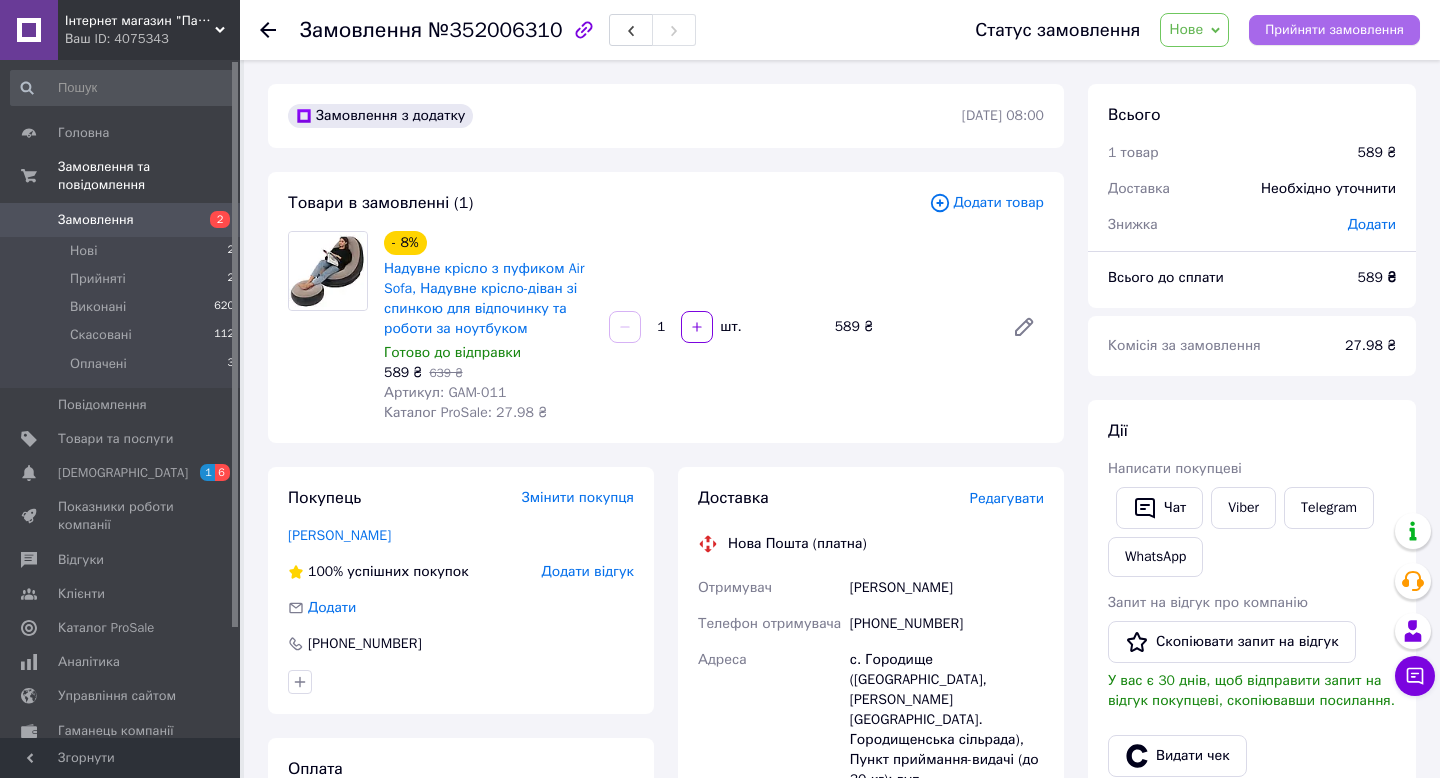 click on "Прийняти замовлення" at bounding box center (1334, 30) 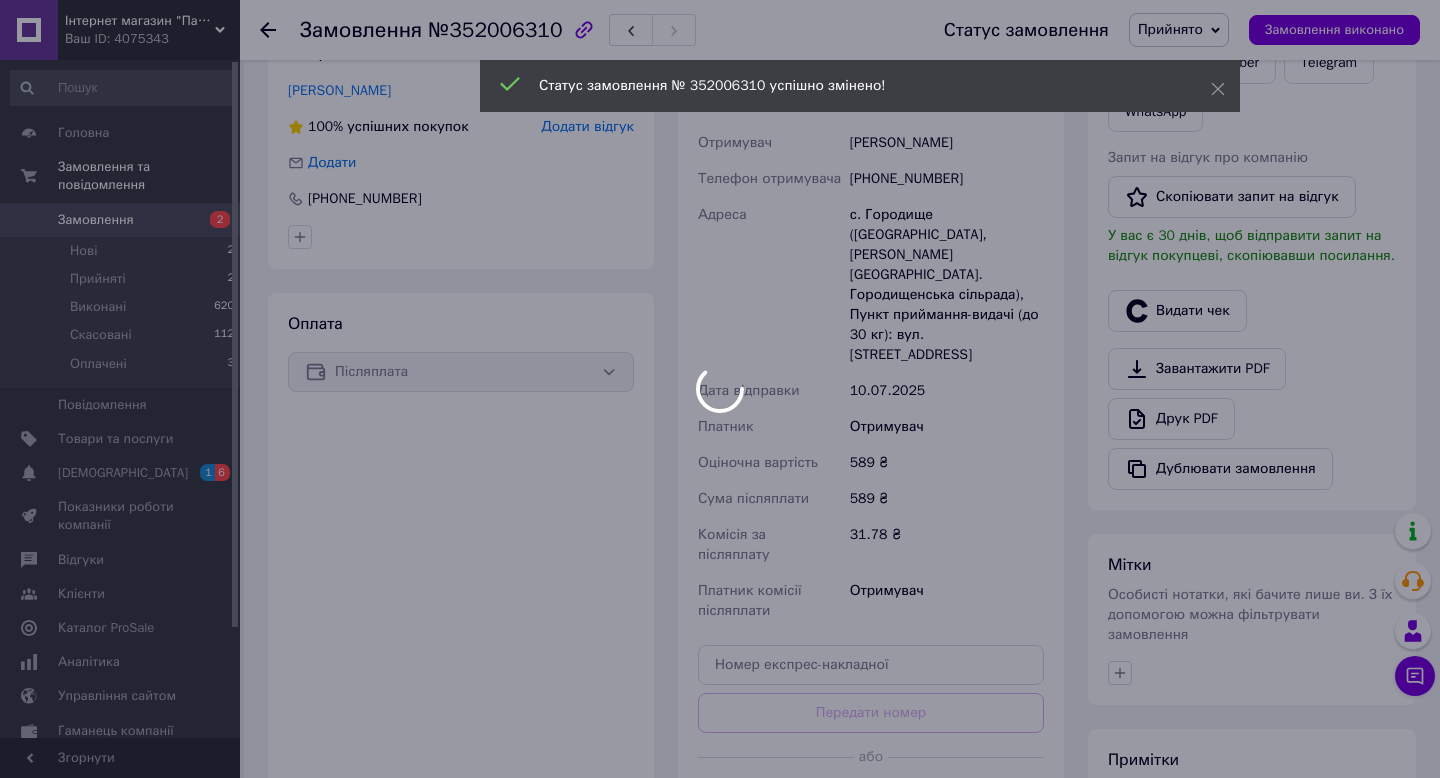 scroll, scrollTop: 483, scrollLeft: 0, axis: vertical 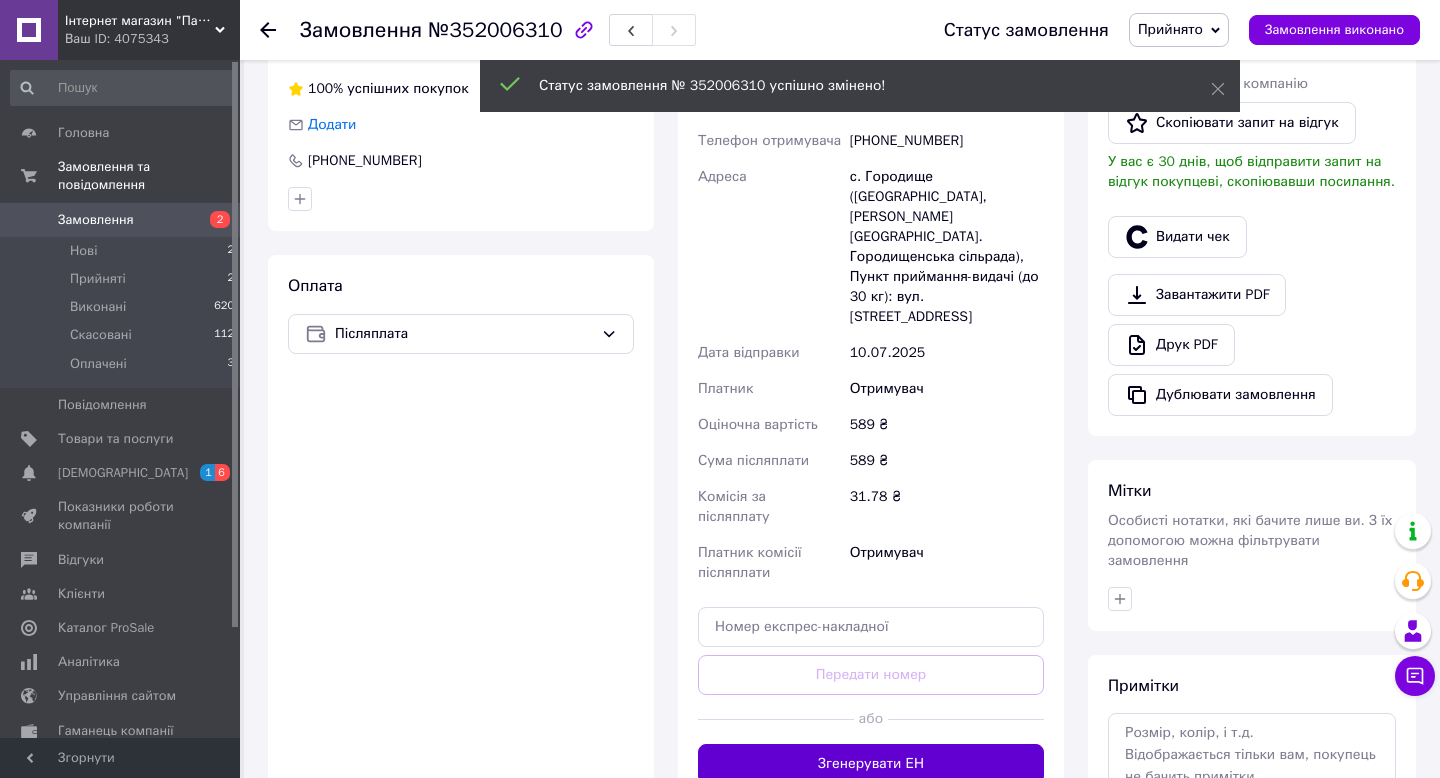 click on "Згенерувати ЕН" at bounding box center [871, 764] 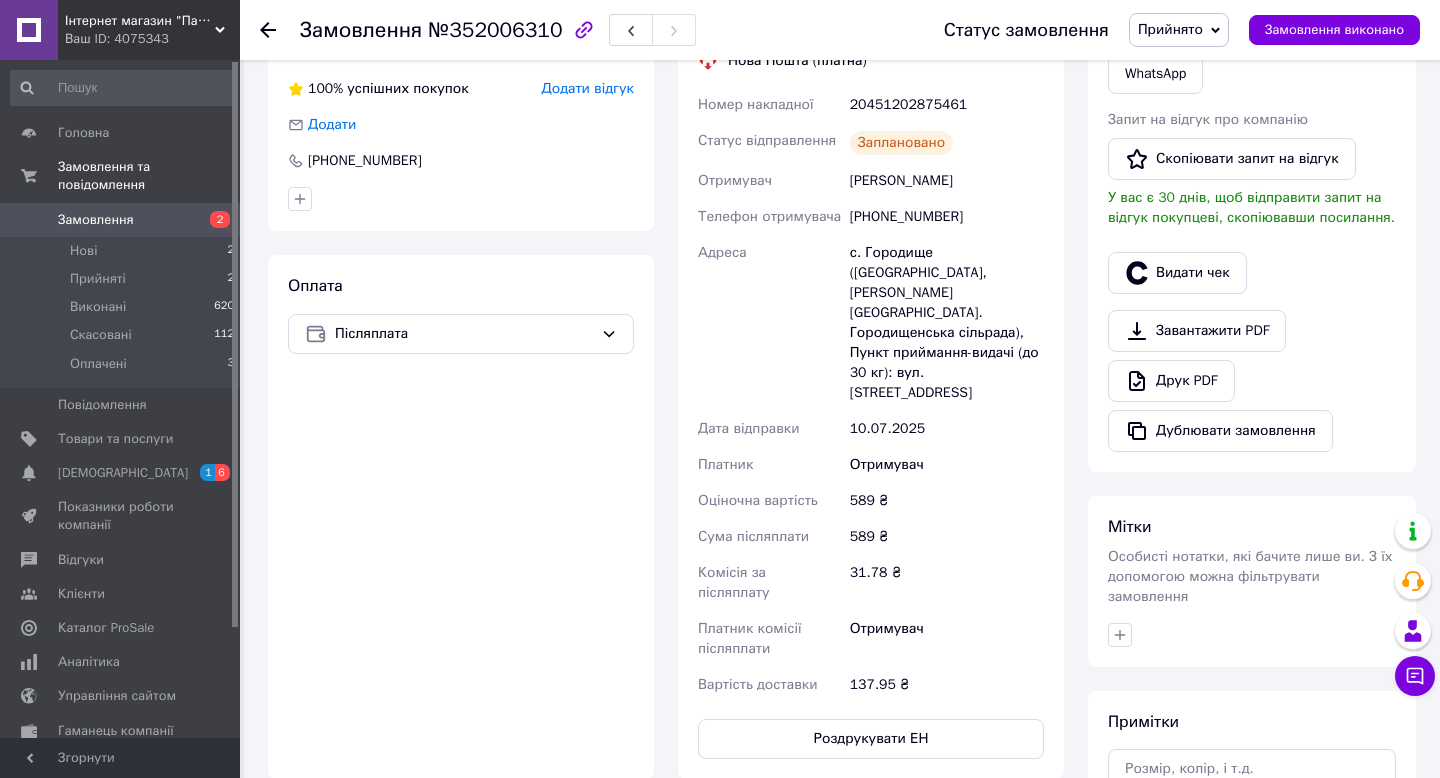 click on "20451202875461" at bounding box center [947, 105] 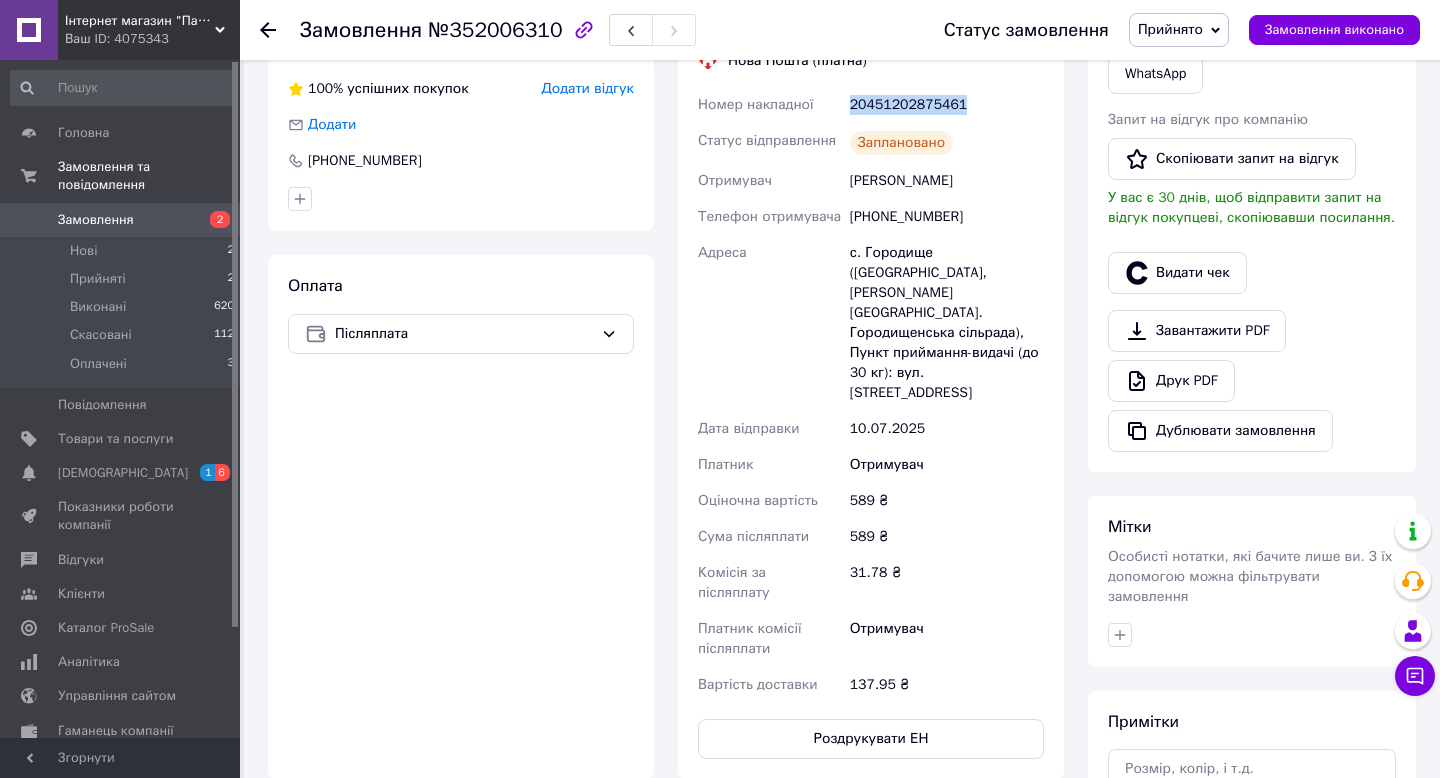 click on "20451202875461" at bounding box center (947, 105) 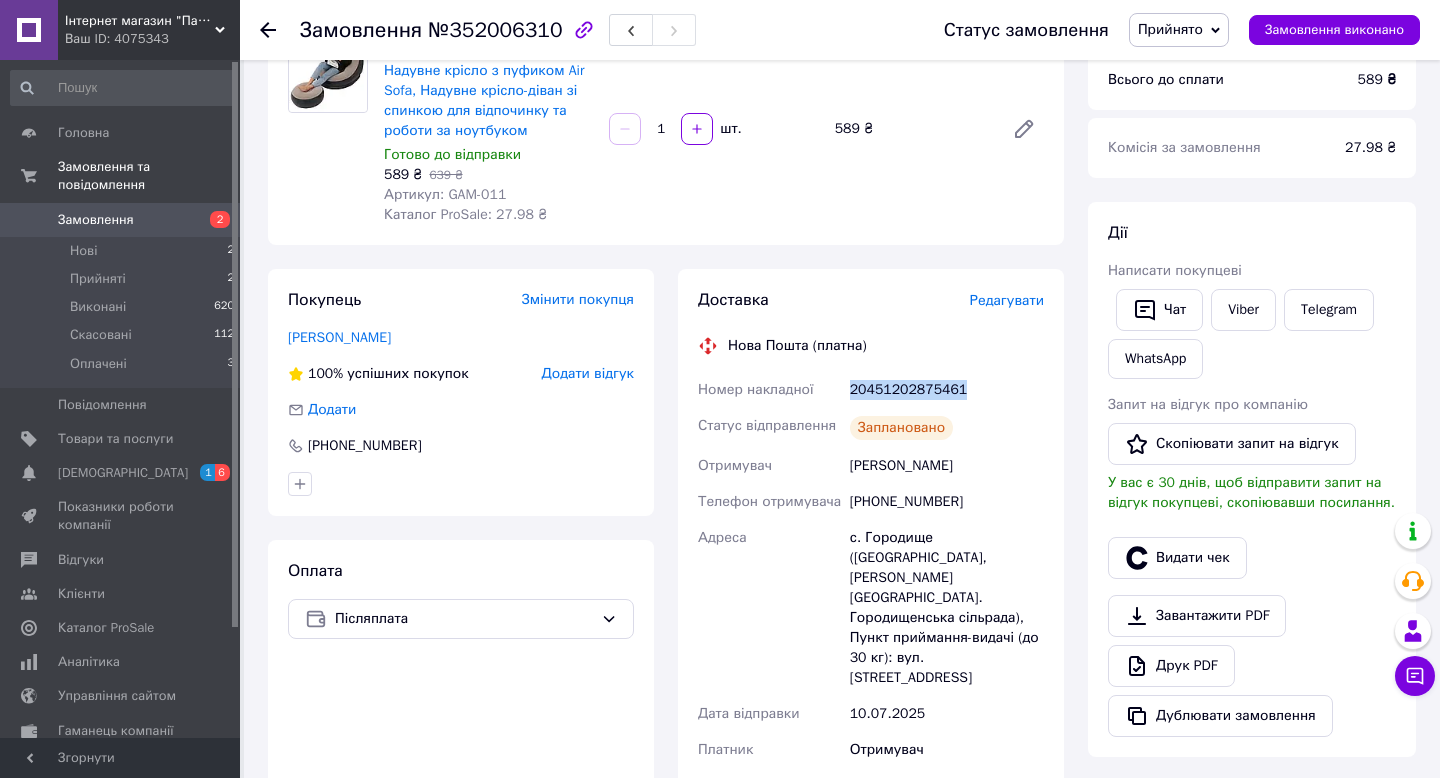 scroll, scrollTop: 176, scrollLeft: 0, axis: vertical 